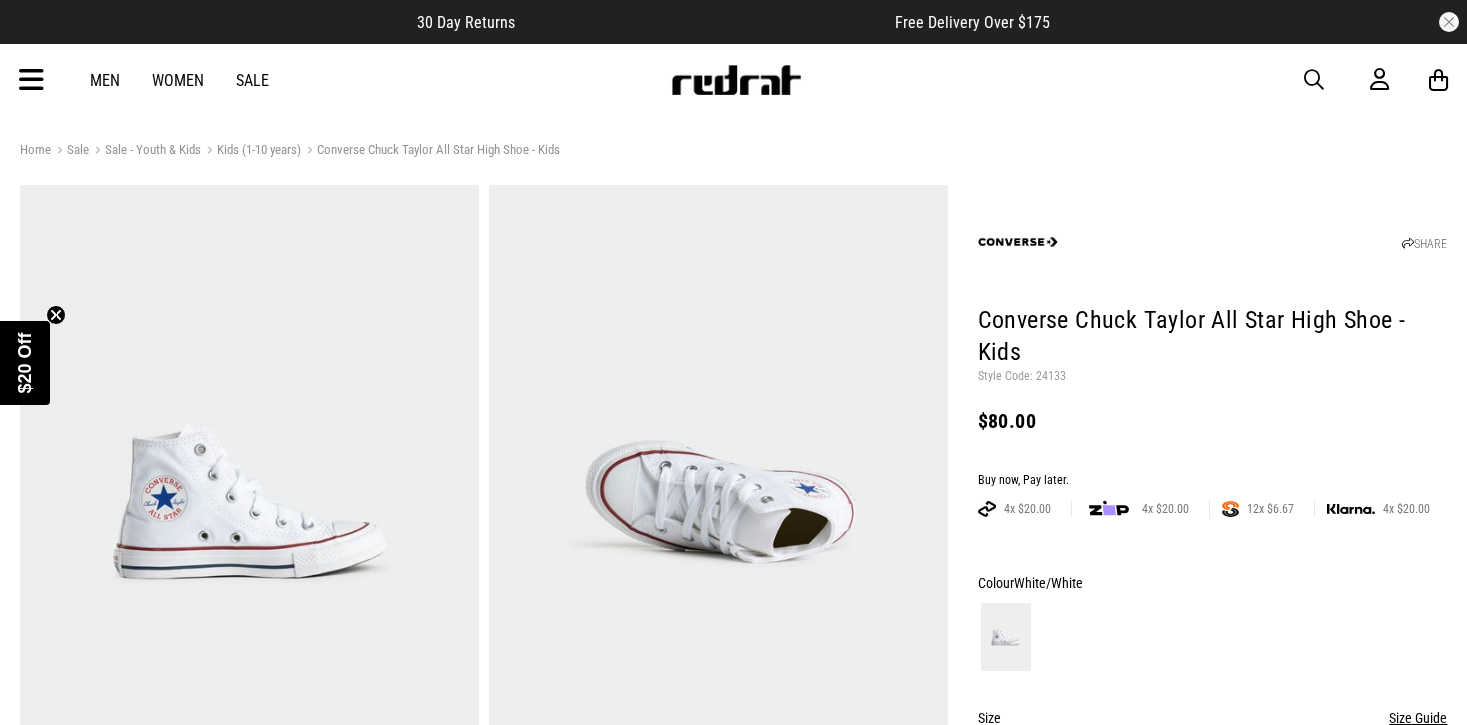 scroll, scrollTop: 0, scrollLeft: 0, axis: both 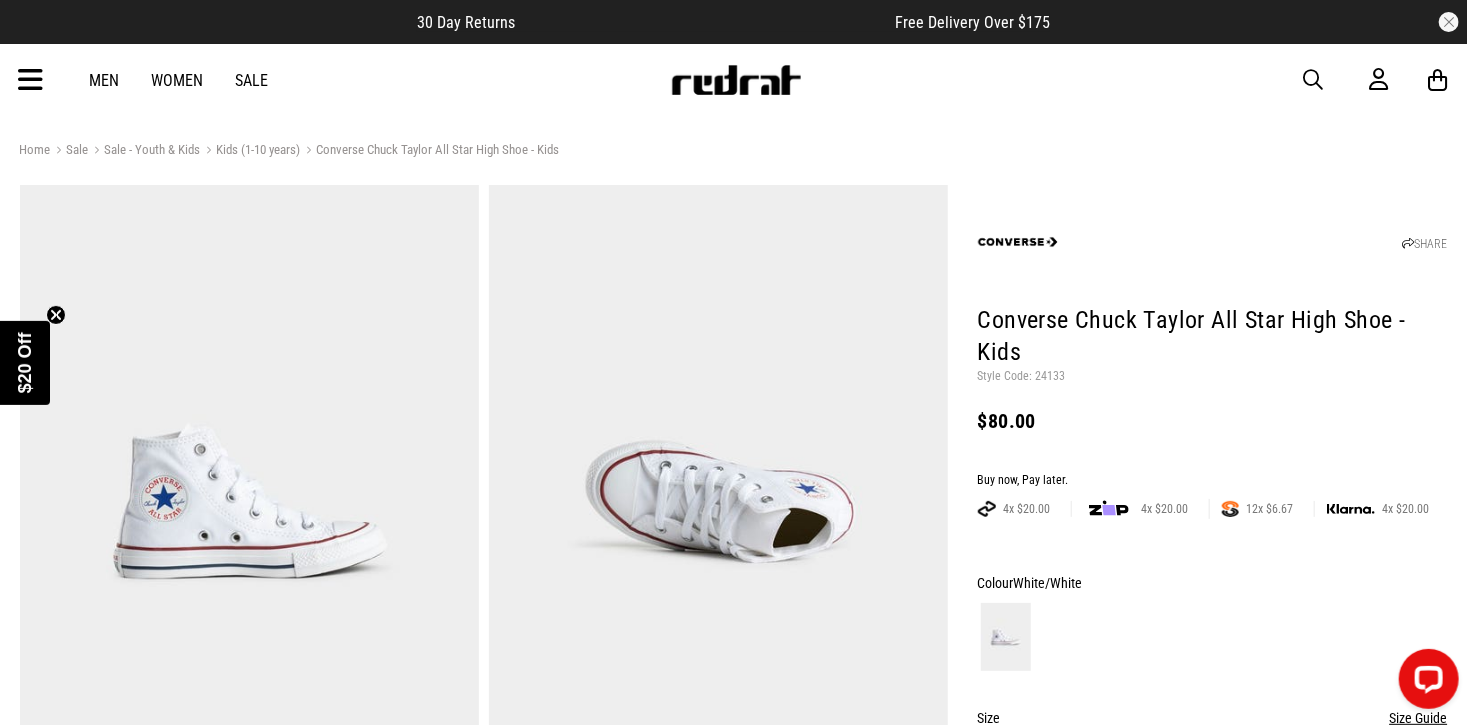 click on "Men" at bounding box center (105, 80) 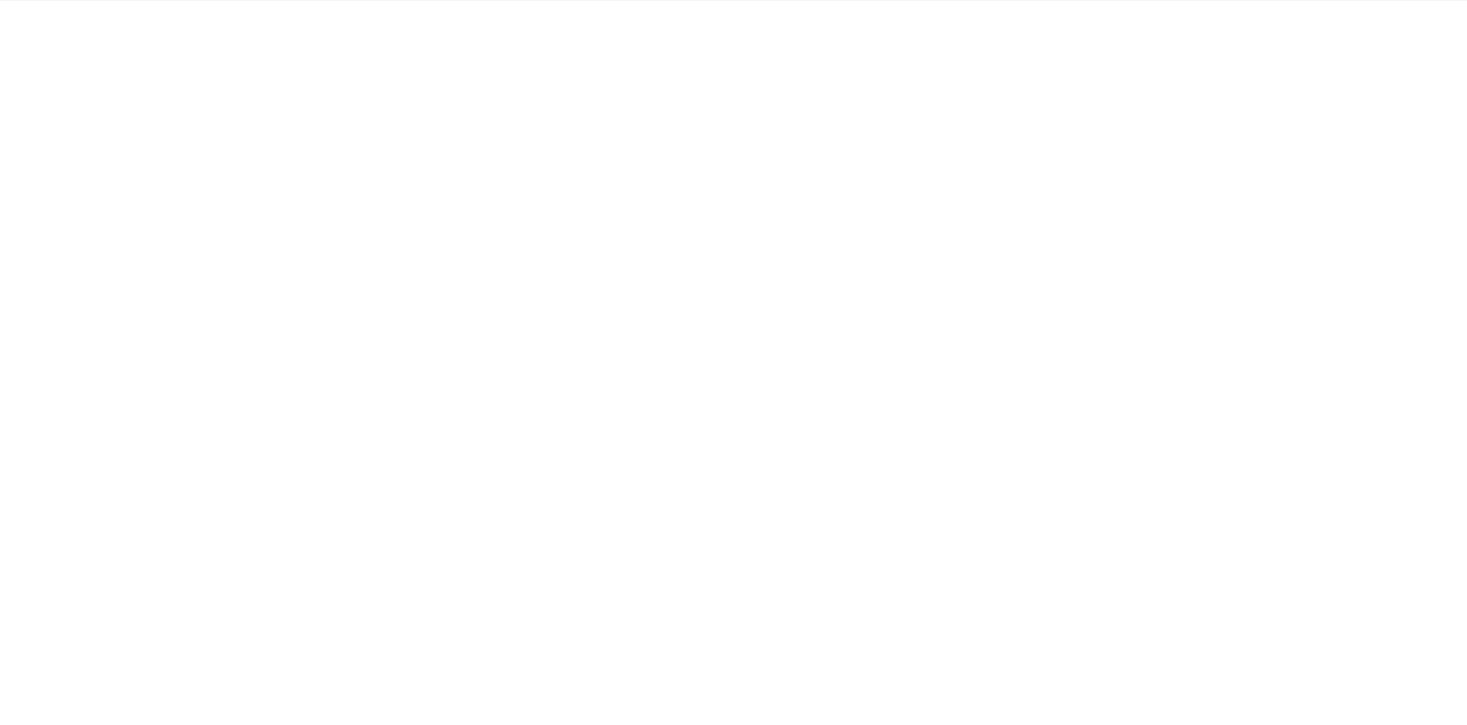 scroll, scrollTop: 0, scrollLeft: 0, axis: both 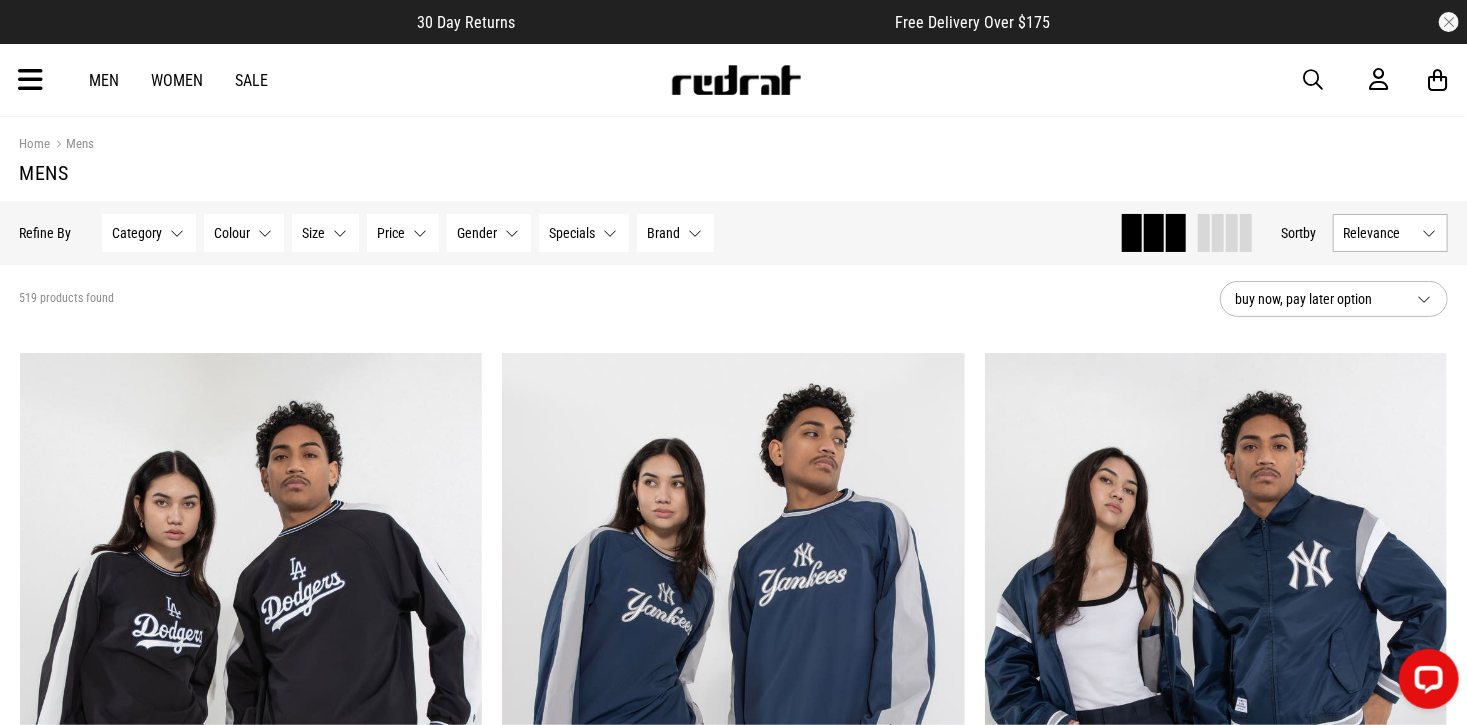 click on "Category  None selected" at bounding box center (149, 233) 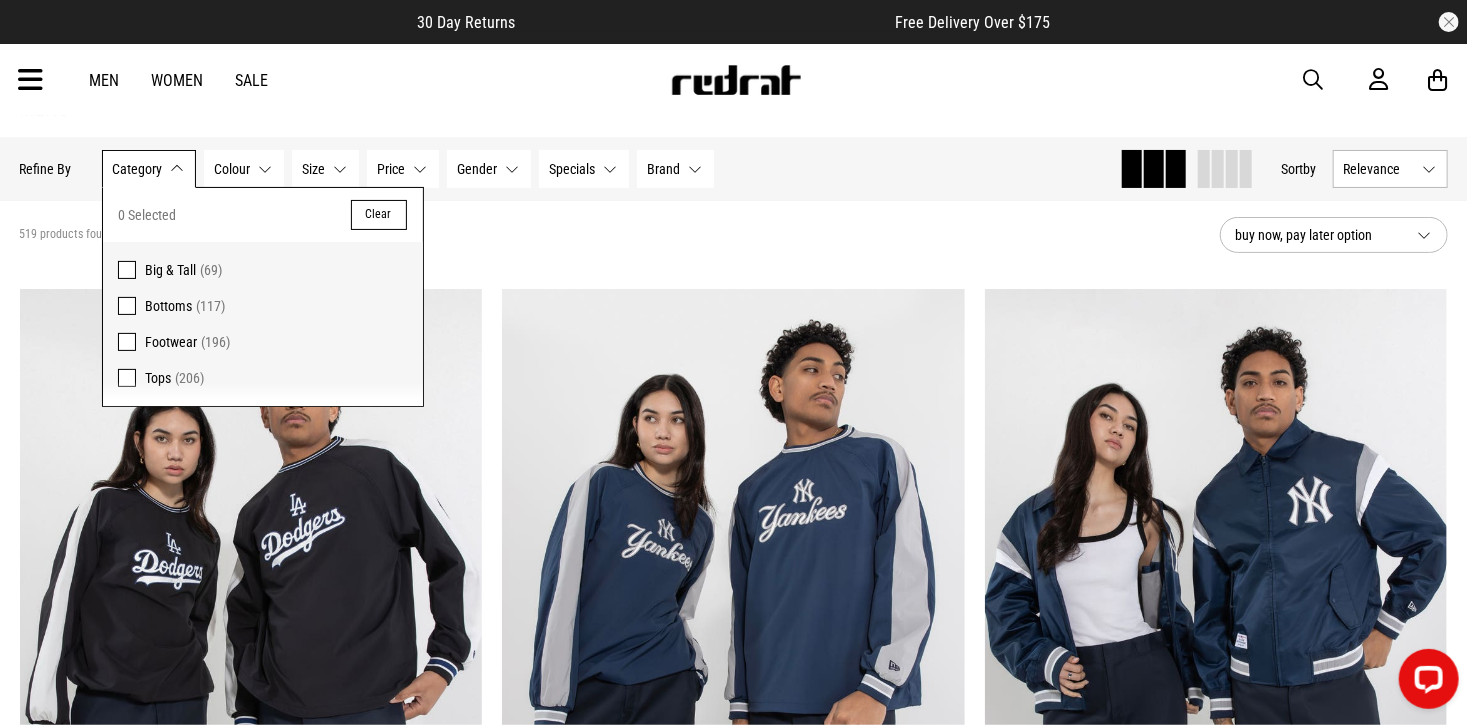 scroll, scrollTop: 125, scrollLeft: 0, axis: vertical 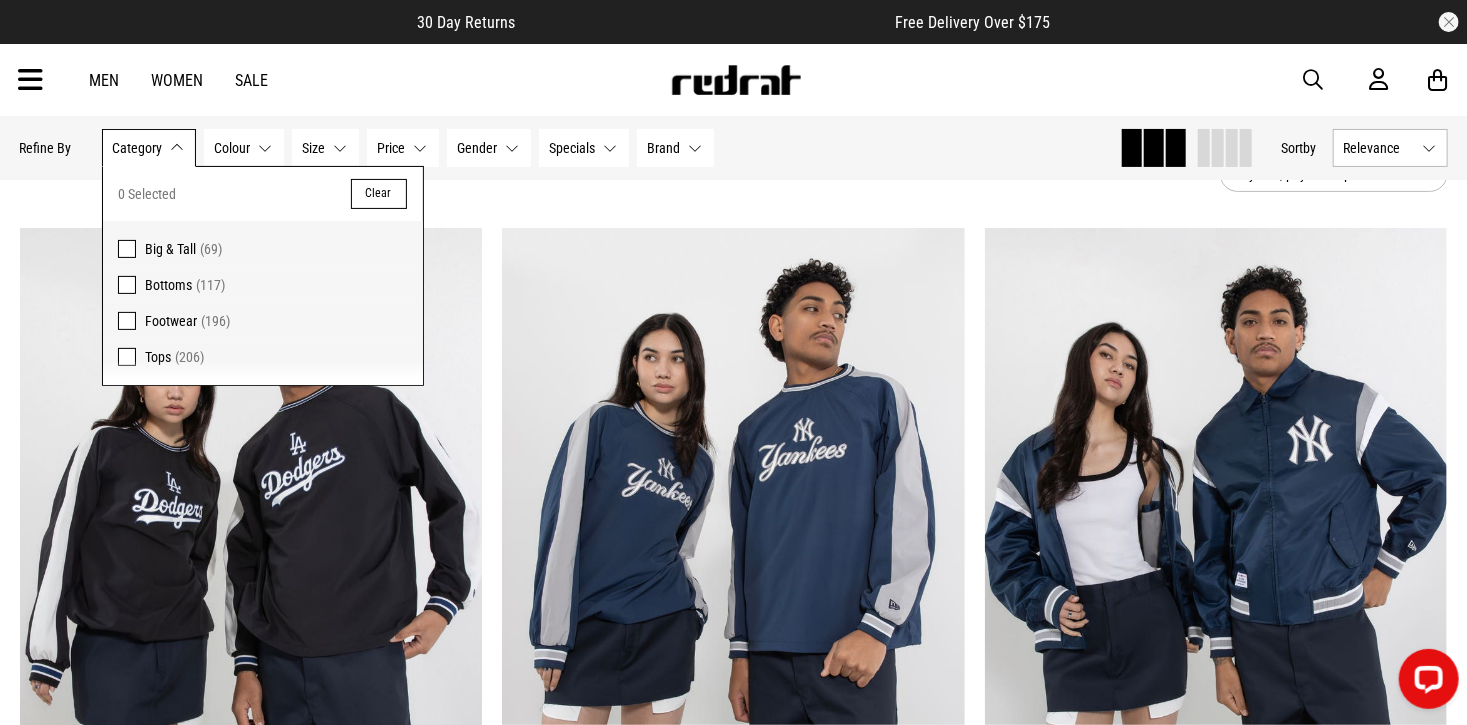 click at bounding box center [127, 321] 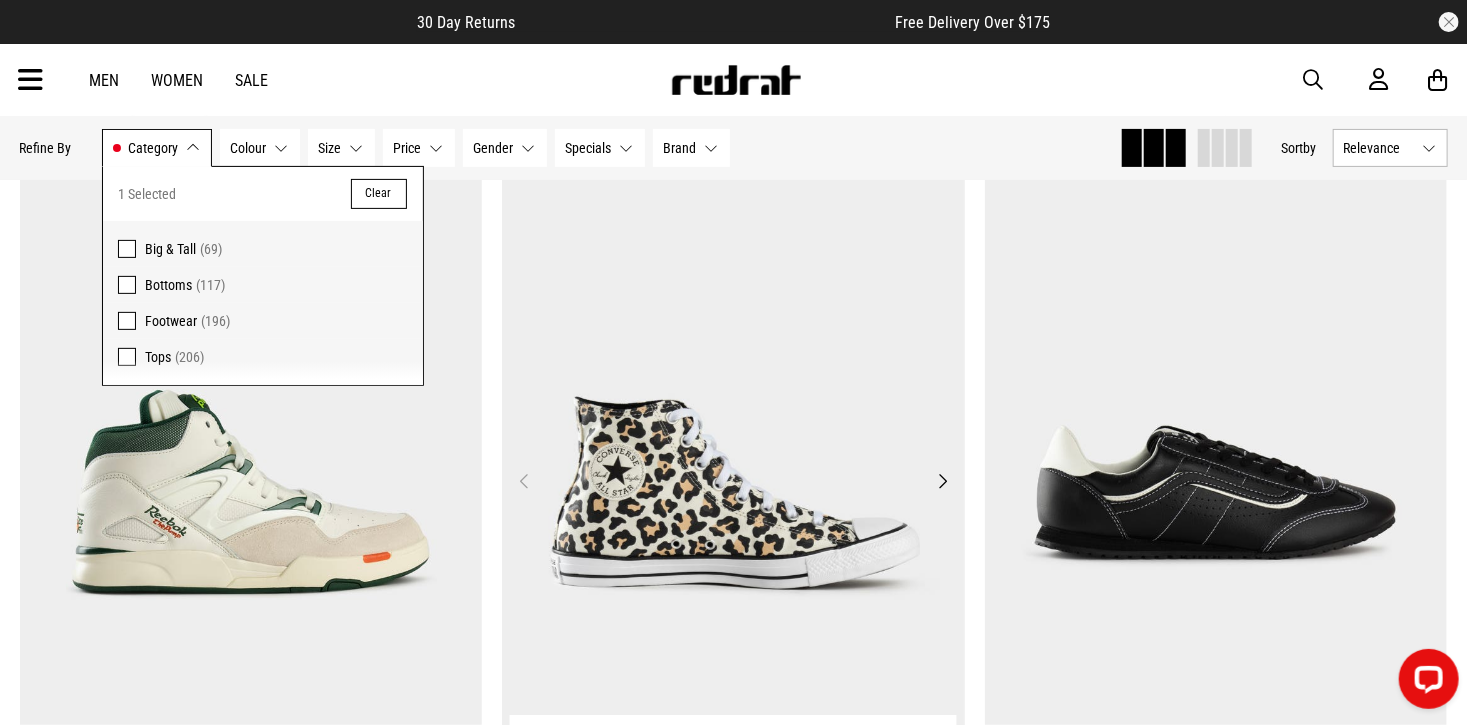 scroll, scrollTop: 500, scrollLeft: 0, axis: vertical 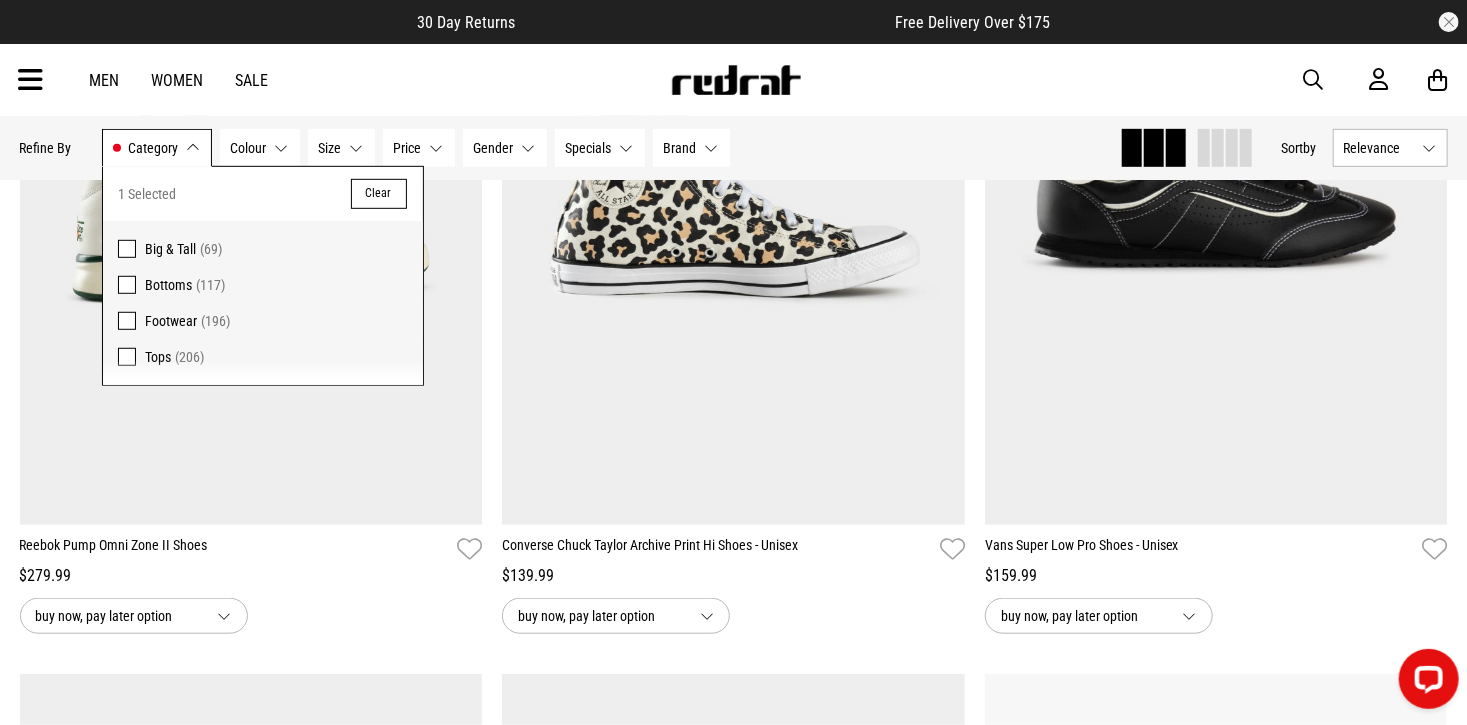 click on "Category  Footwear" at bounding box center (157, 148) 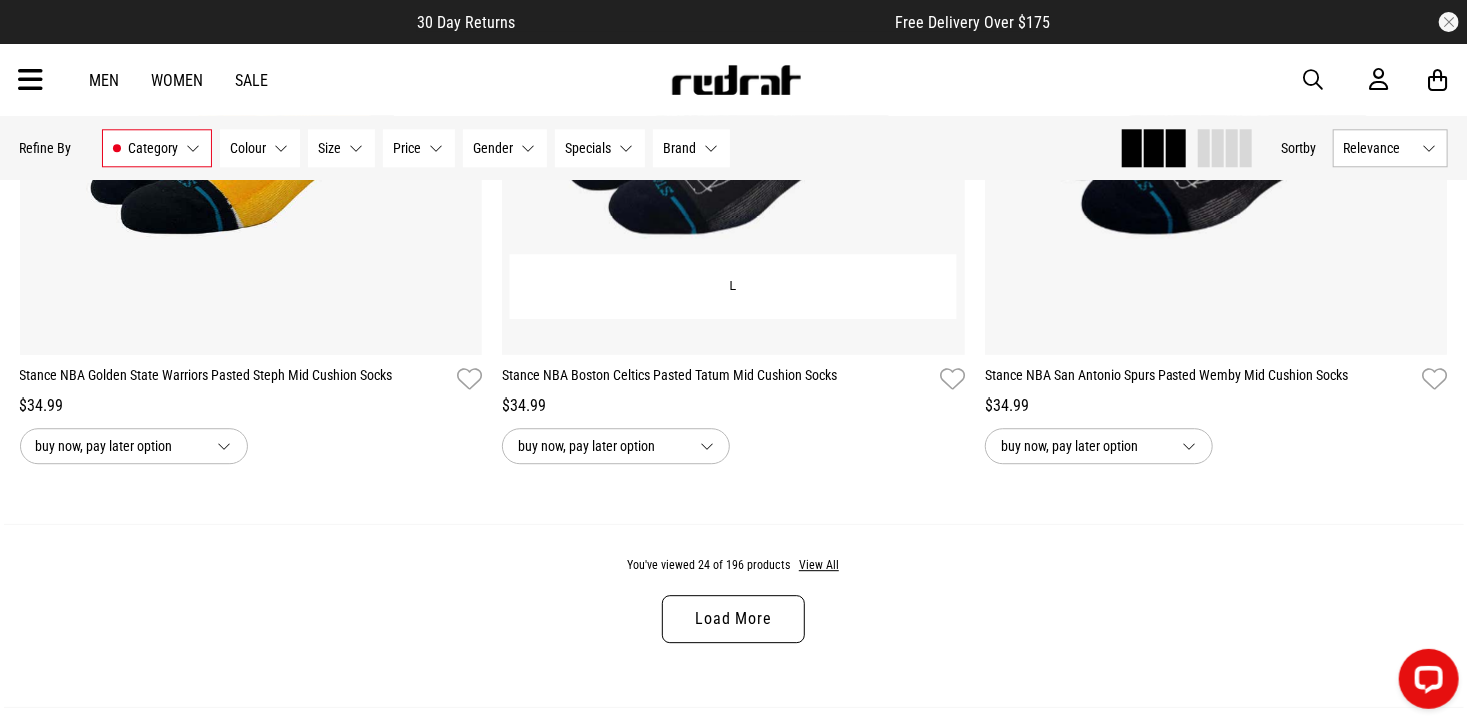 scroll, scrollTop: 6125, scrollLeft: 0, axis: vertical 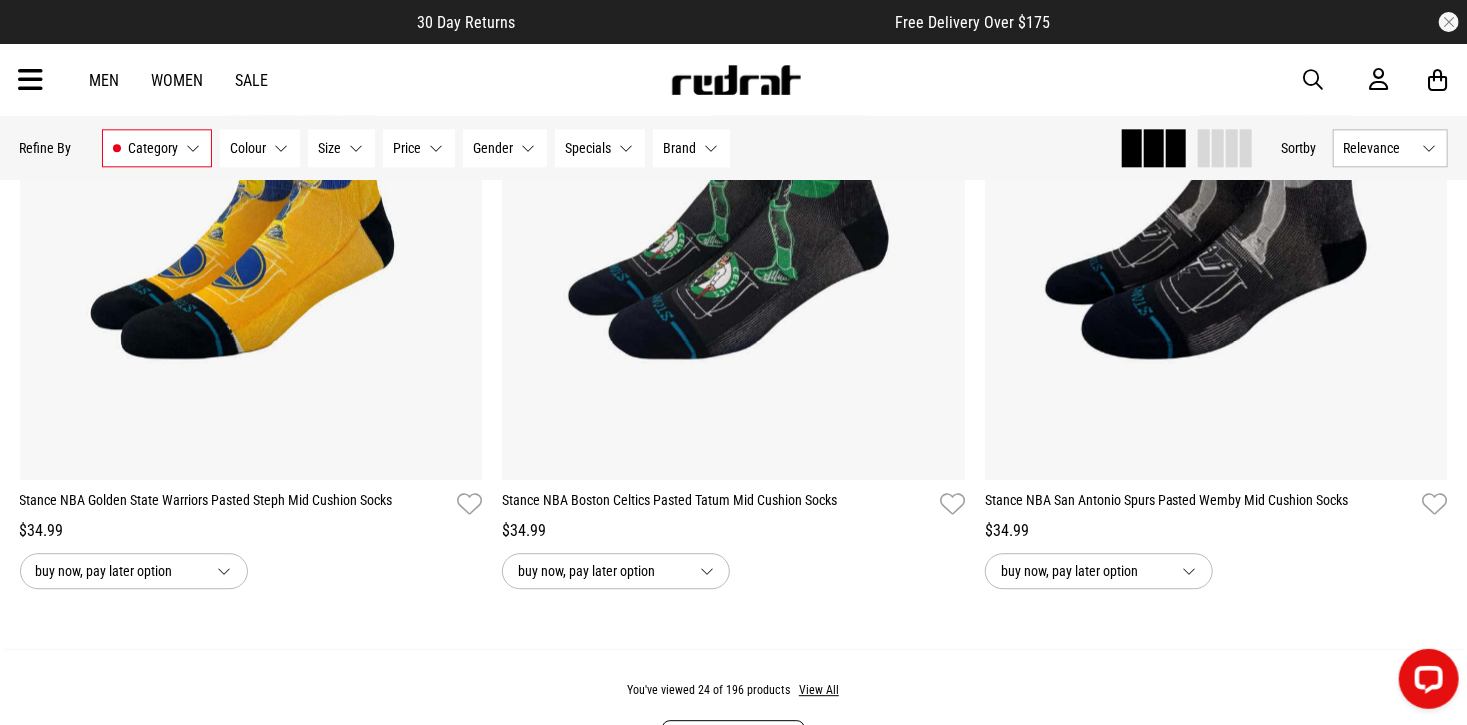 click on "Category  Footwear" at bounding box center [157, 148] 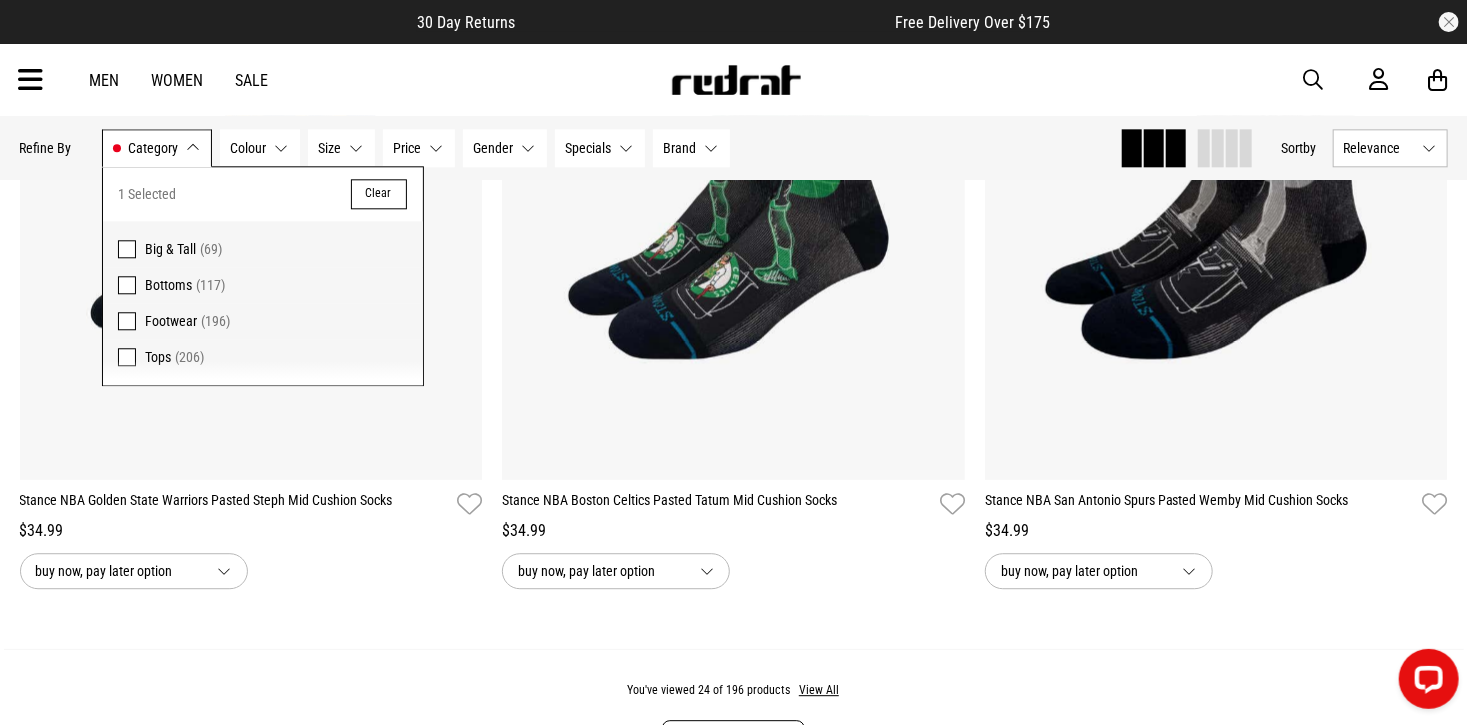click at bounding box center [127, 321] 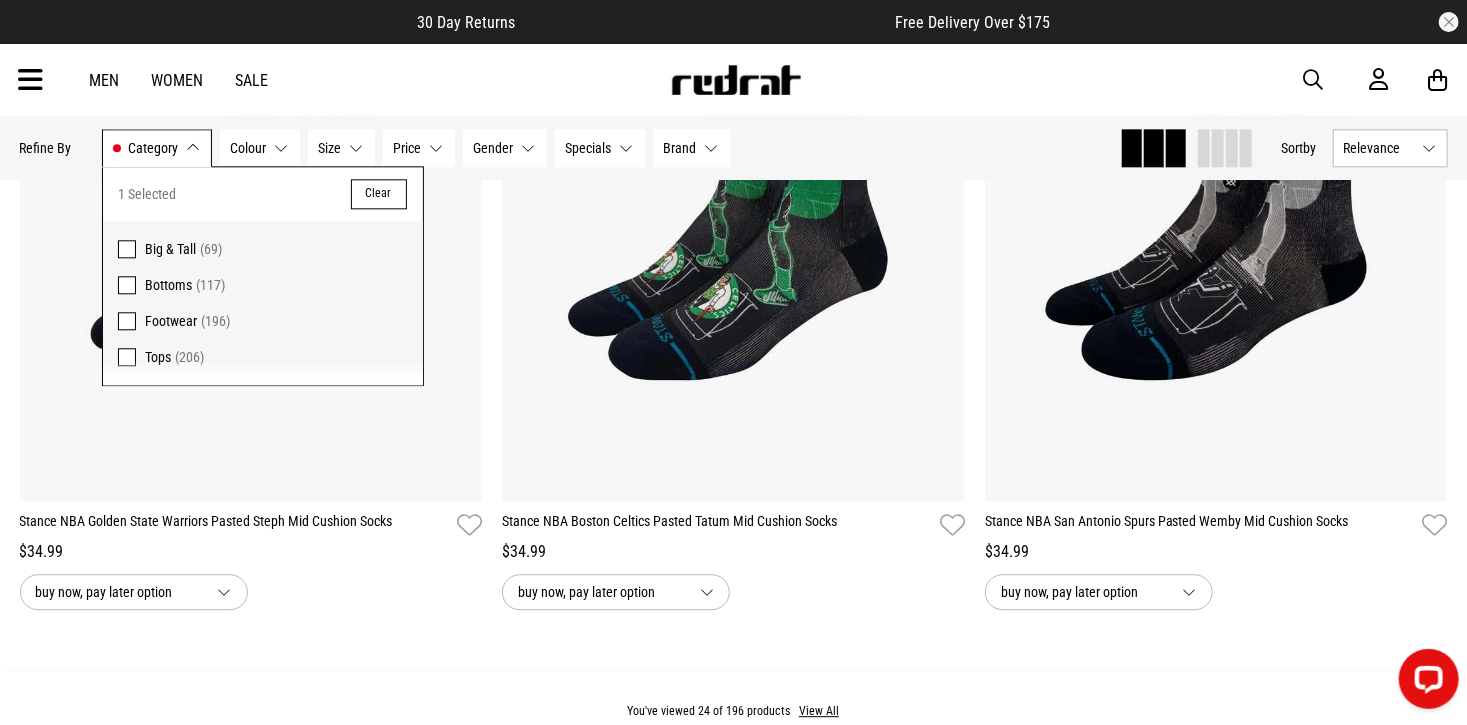 scroll, scrollTop: 6125, scrollLeft: 0, axis: vertical 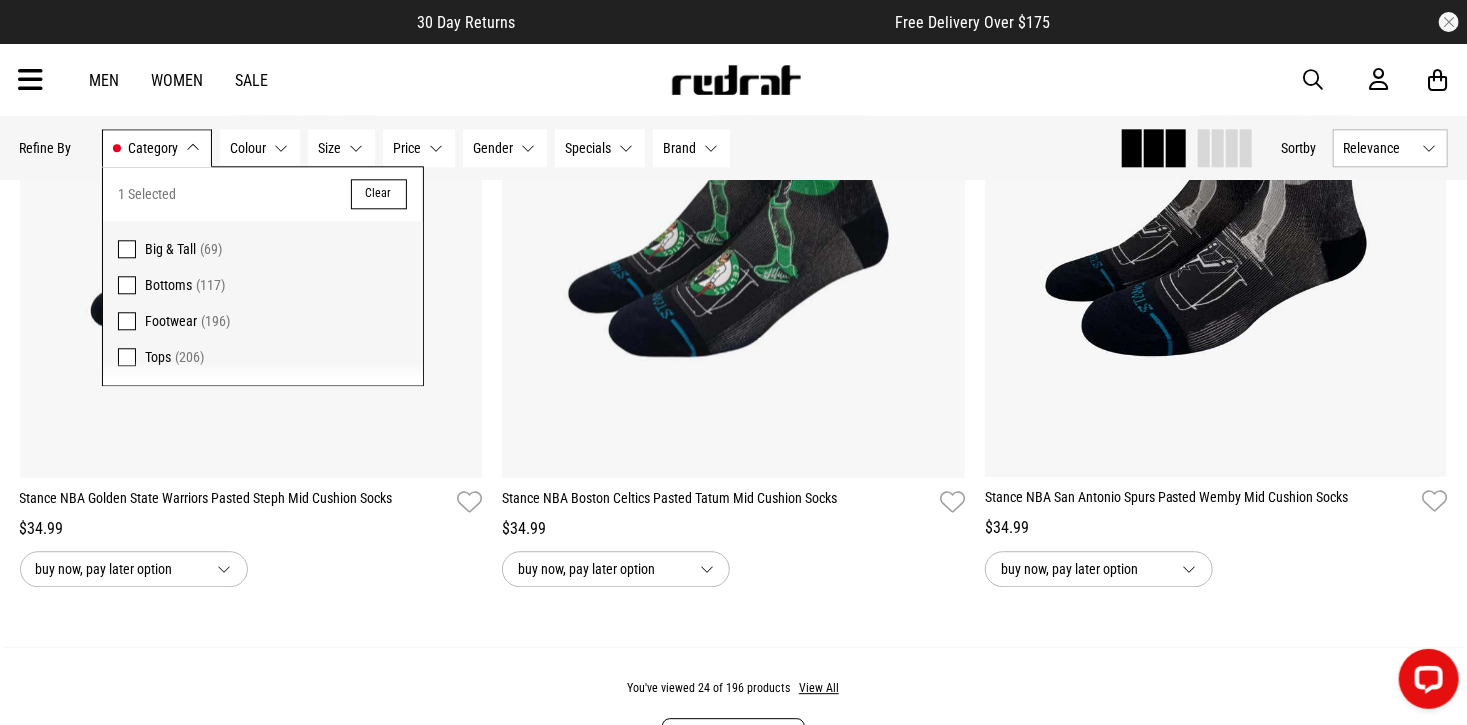 click on "Category  Footwear" at bounding box center (157, 148) 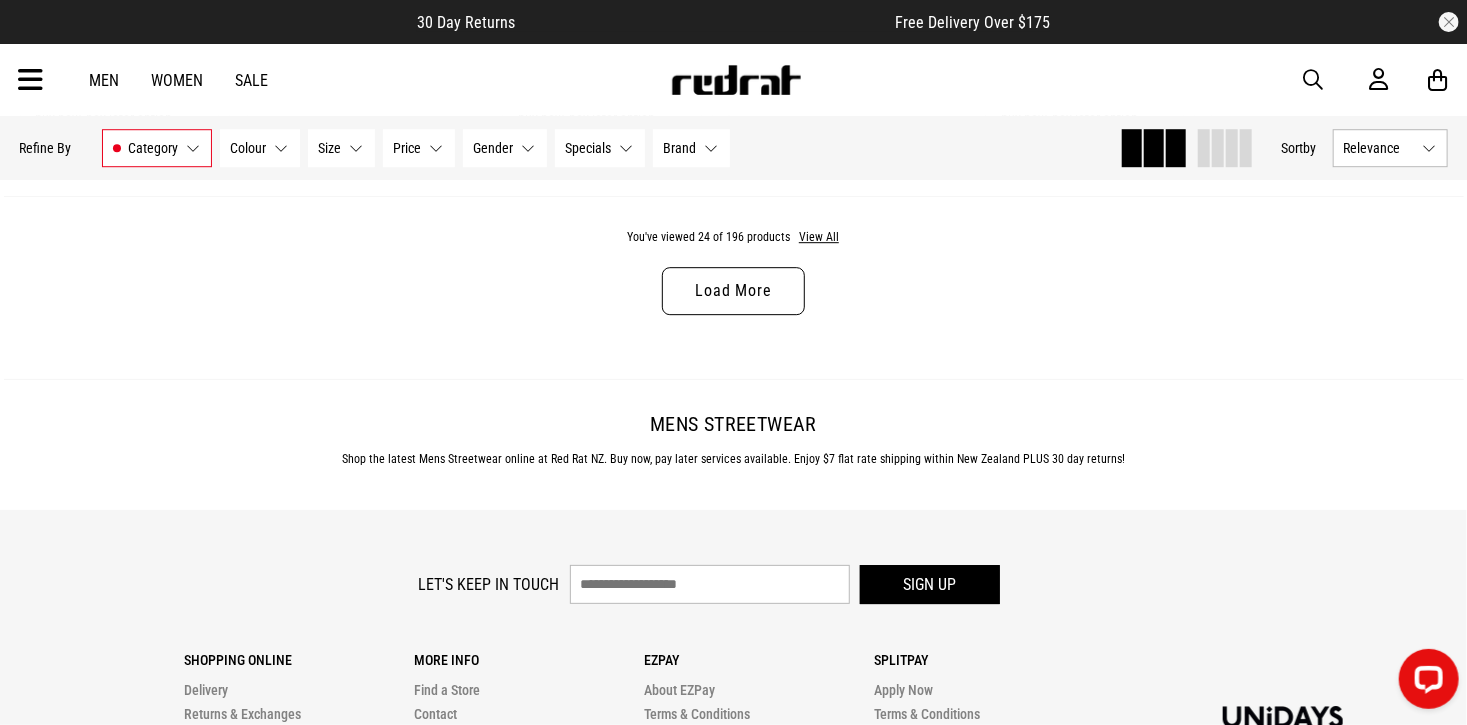 scroll, scrollTop: 6625, scrollLeft: 0, axis: vertical 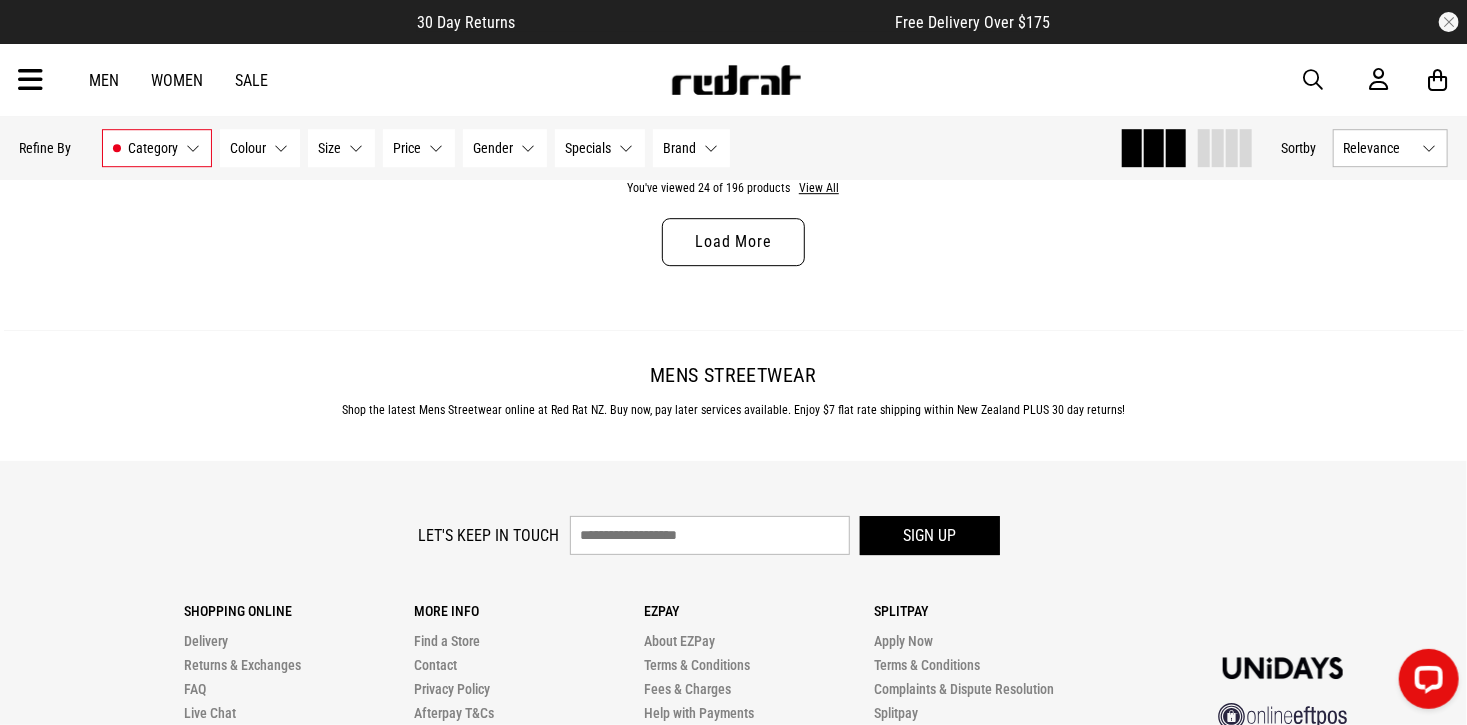 click on "Load More" at bounding box center (733, 242) 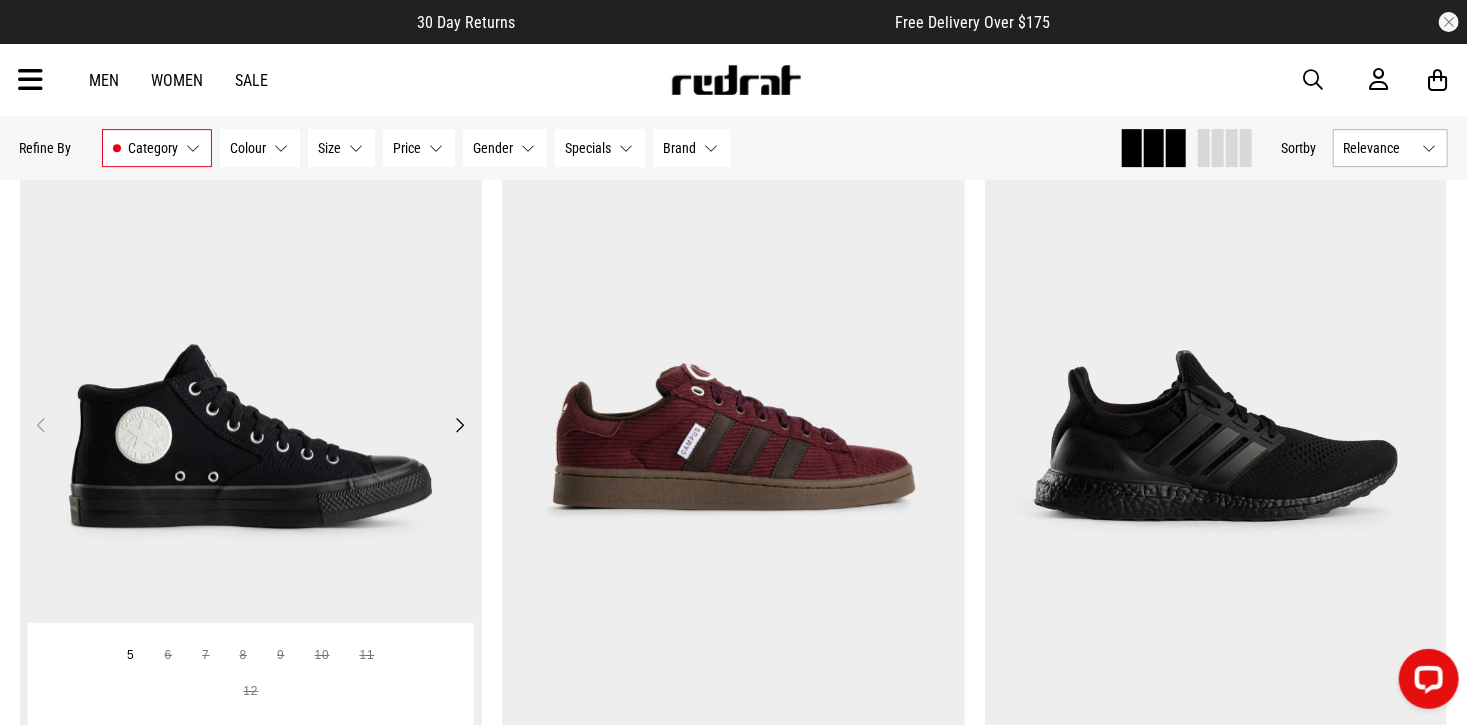 scroll, scrollTop: 10750, scrollLeft: 0, axis: vertical 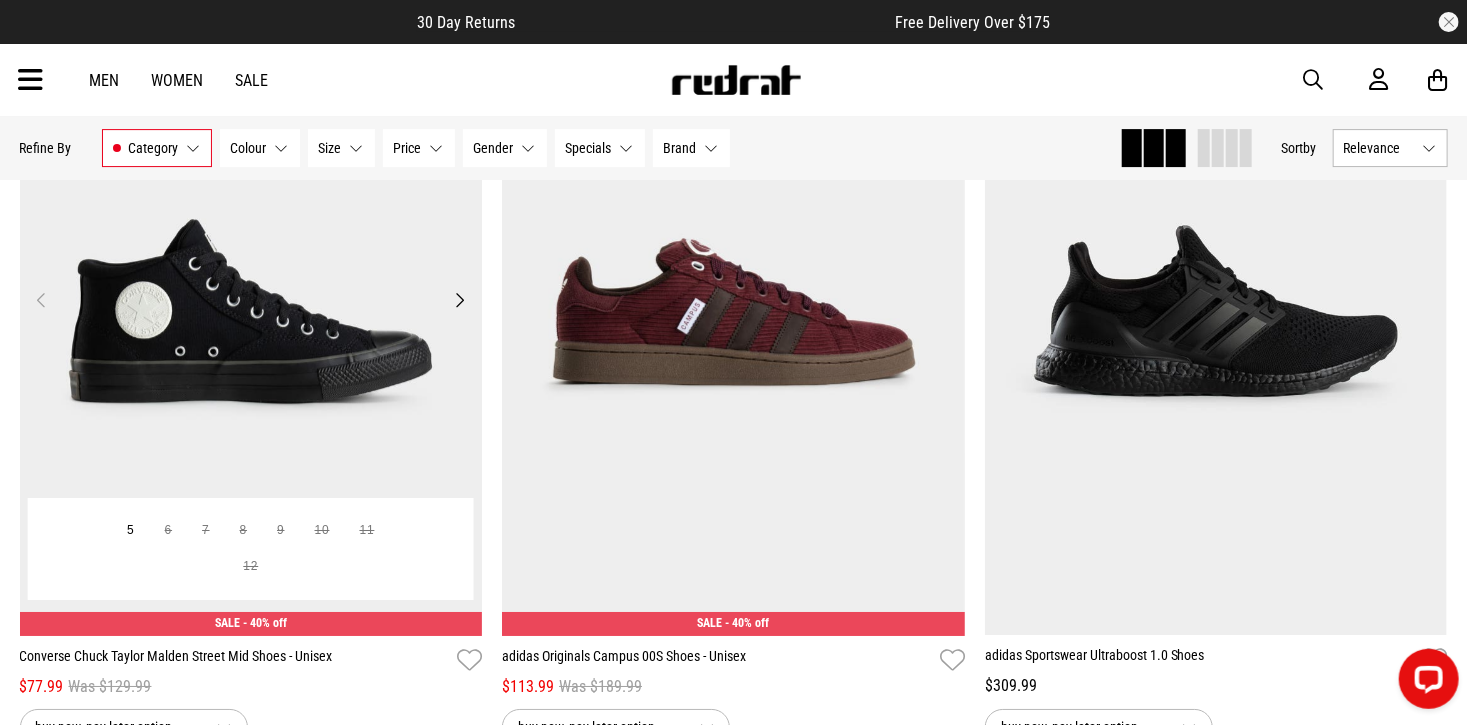 click at bounding box center [251, 312] 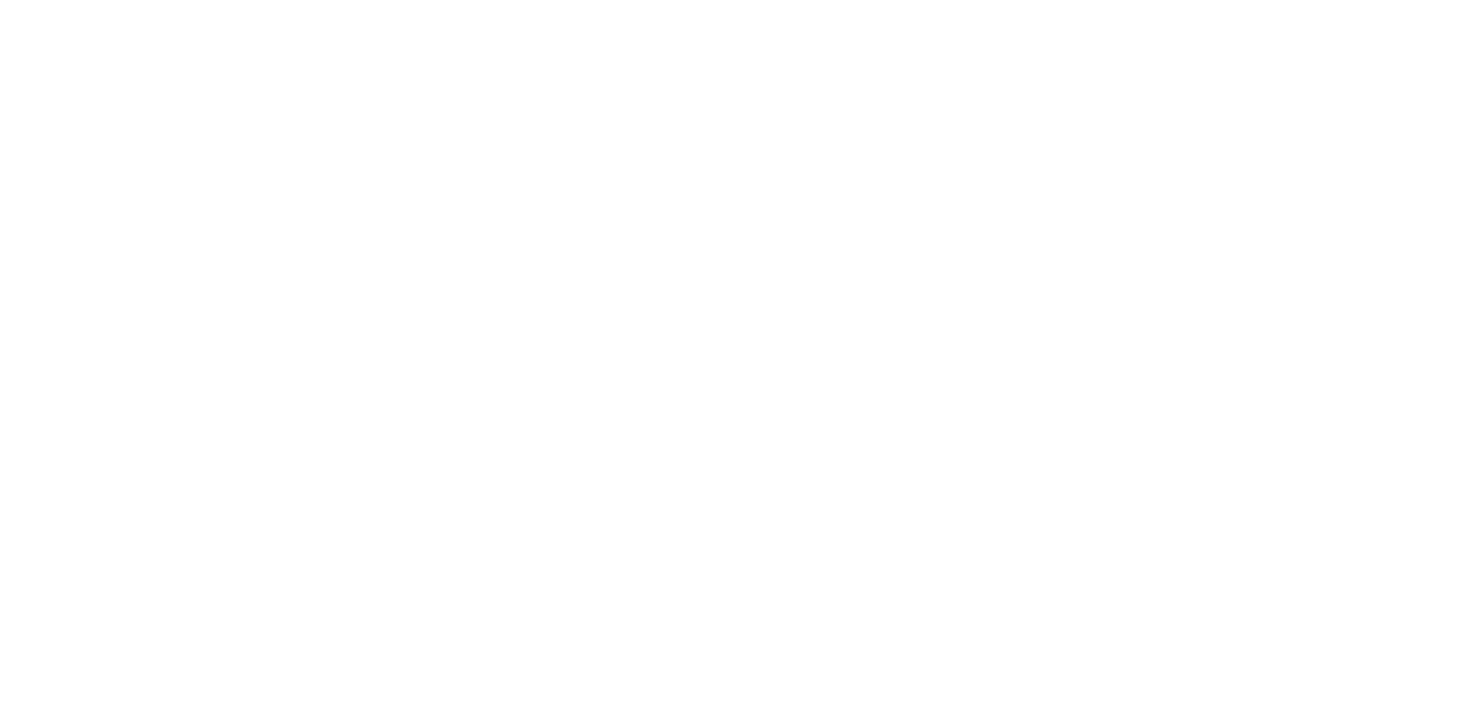 scroll, scrollTop: 0, scrollLeft: 0, axis: both 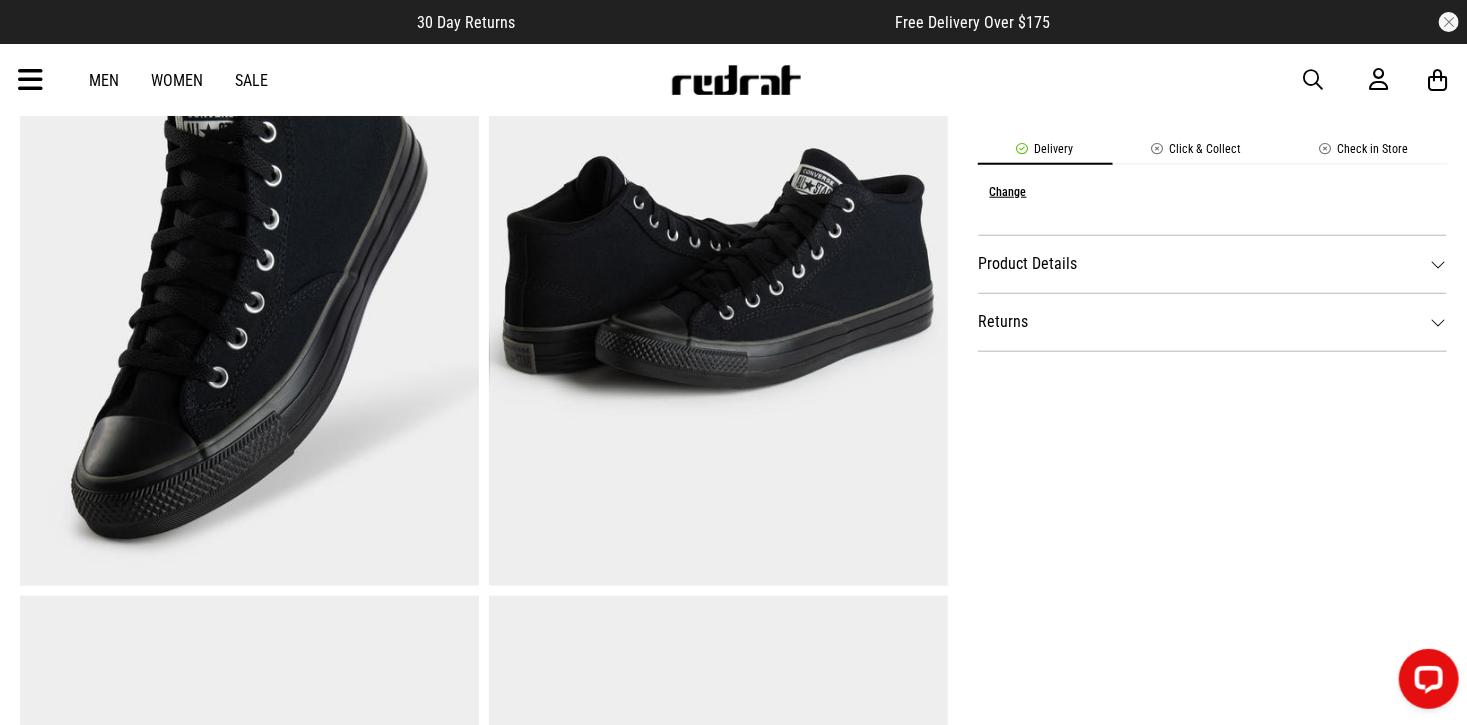 click on "Product Details" at bounding box center [1213, 264] 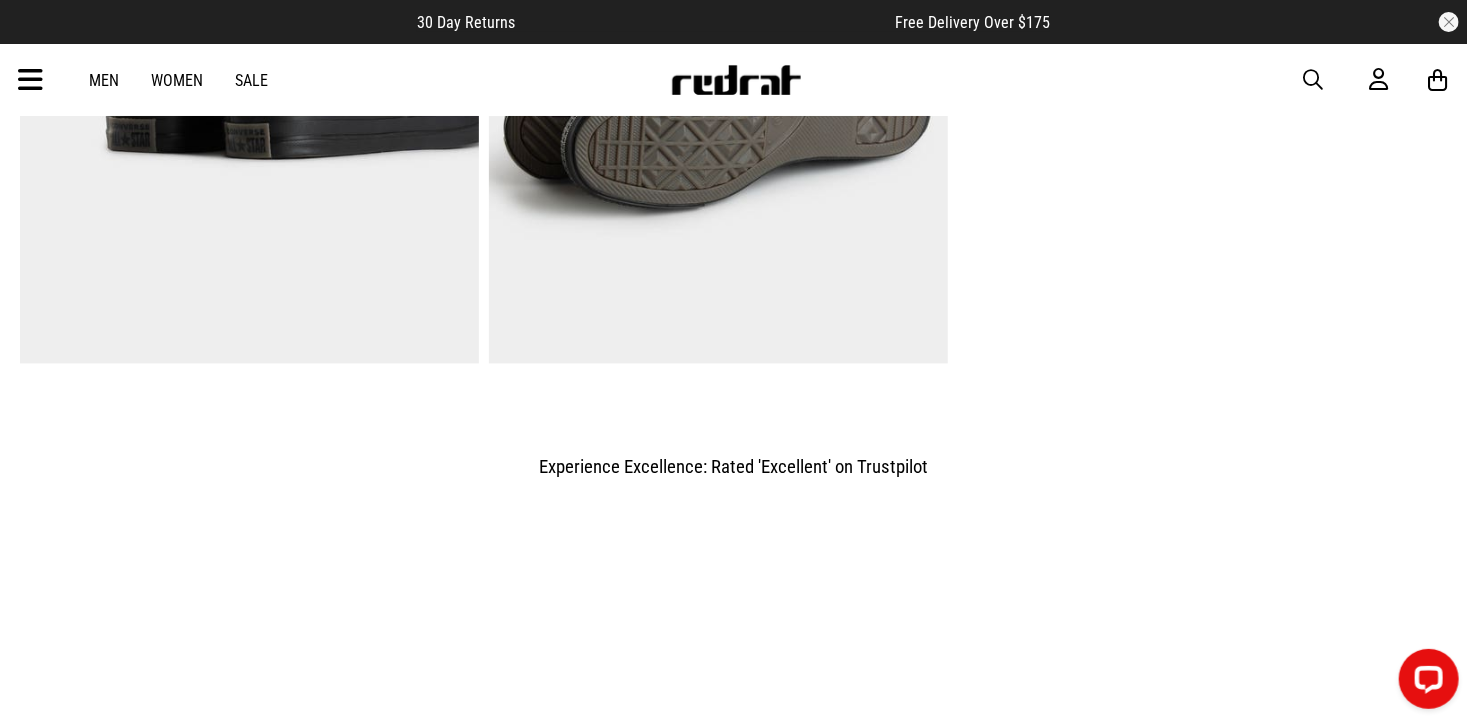 scroll, scrollTop: 1708, scrollLeft: 0, axis: vertical 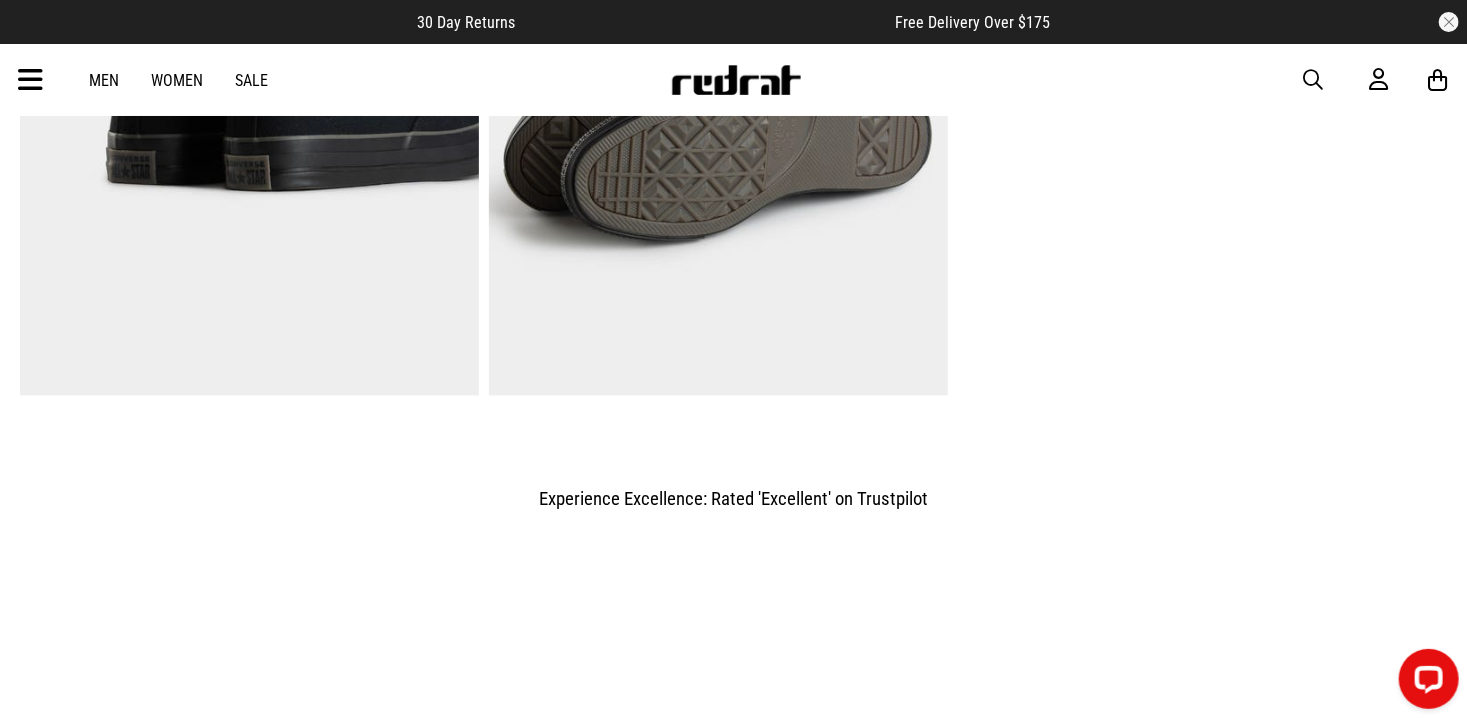 click on "Men" at bounding box center (105, 80) 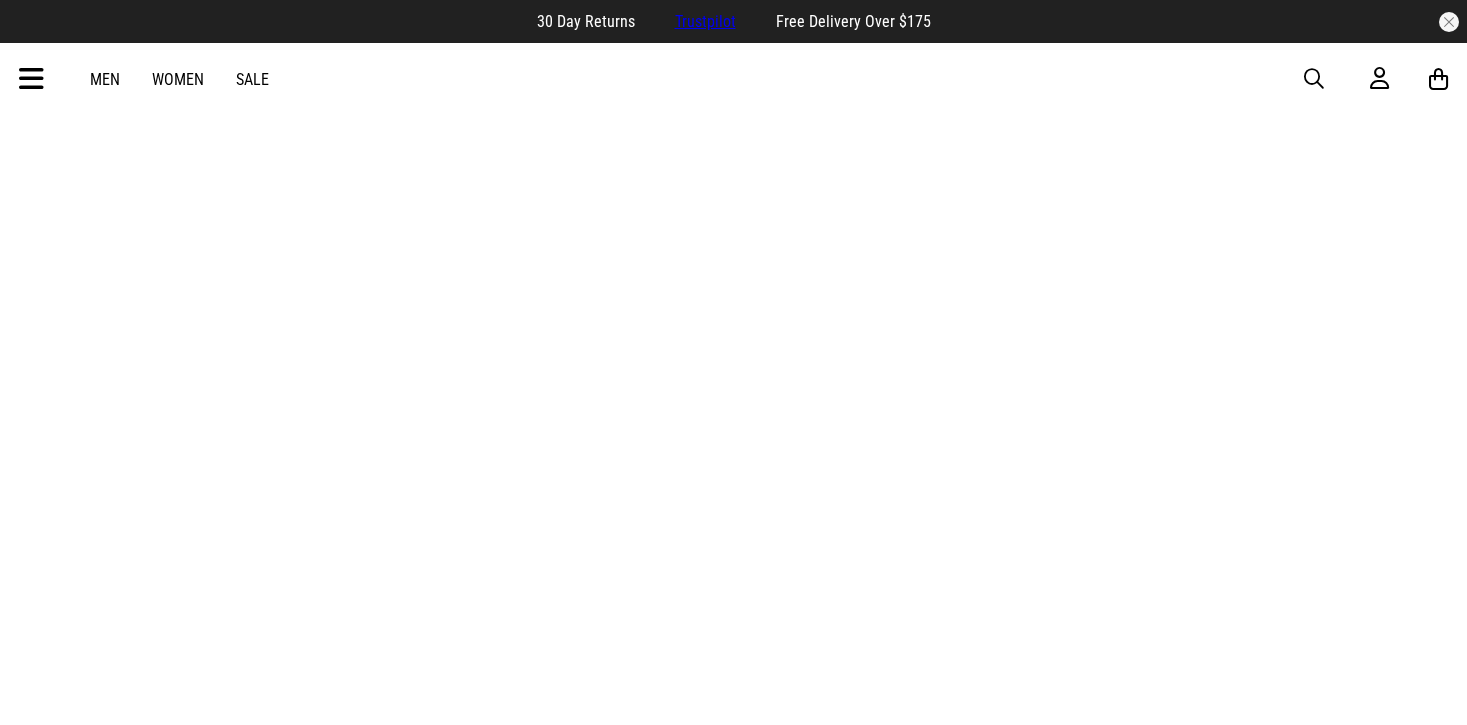 scroll, scrollTop: 0, scrollLeft: 0, axis: both 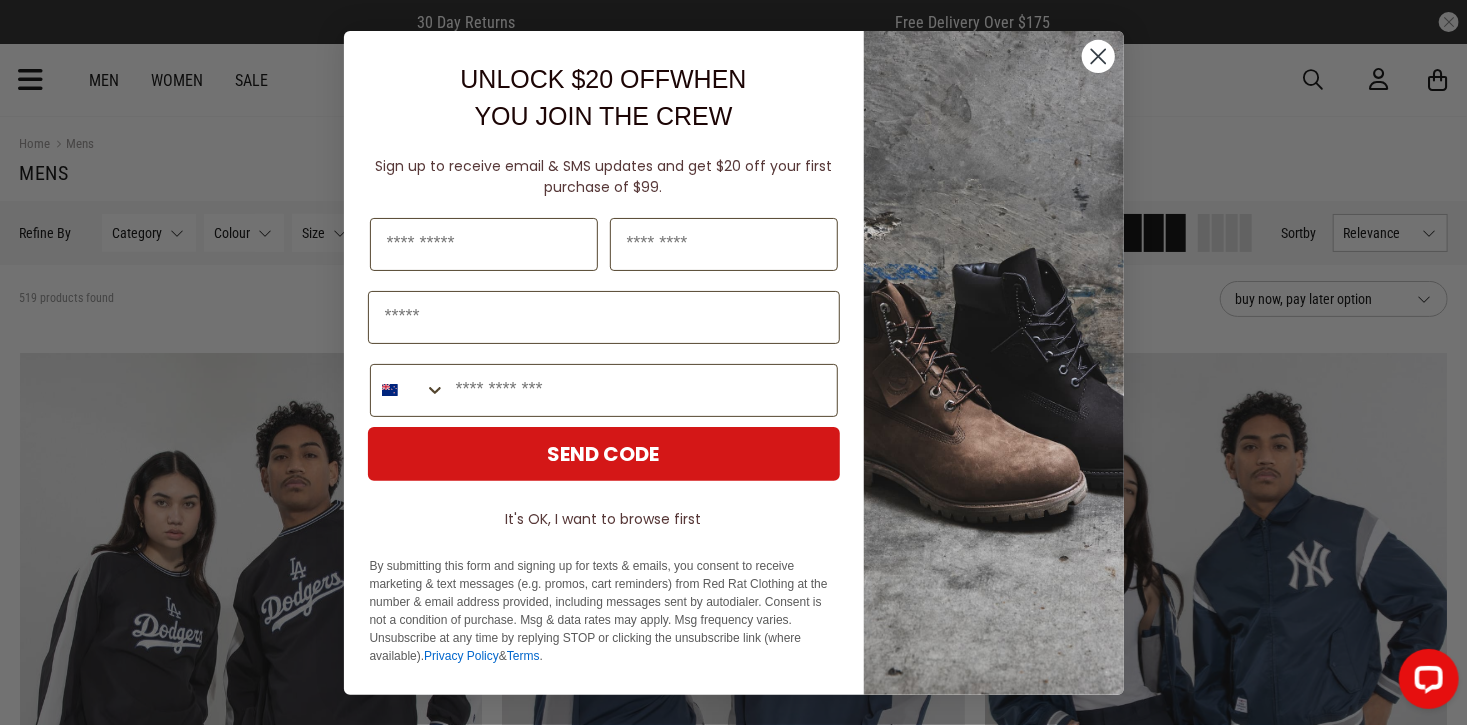 click on "It's OK, I want to browse first" at bounding box center [604, 519] 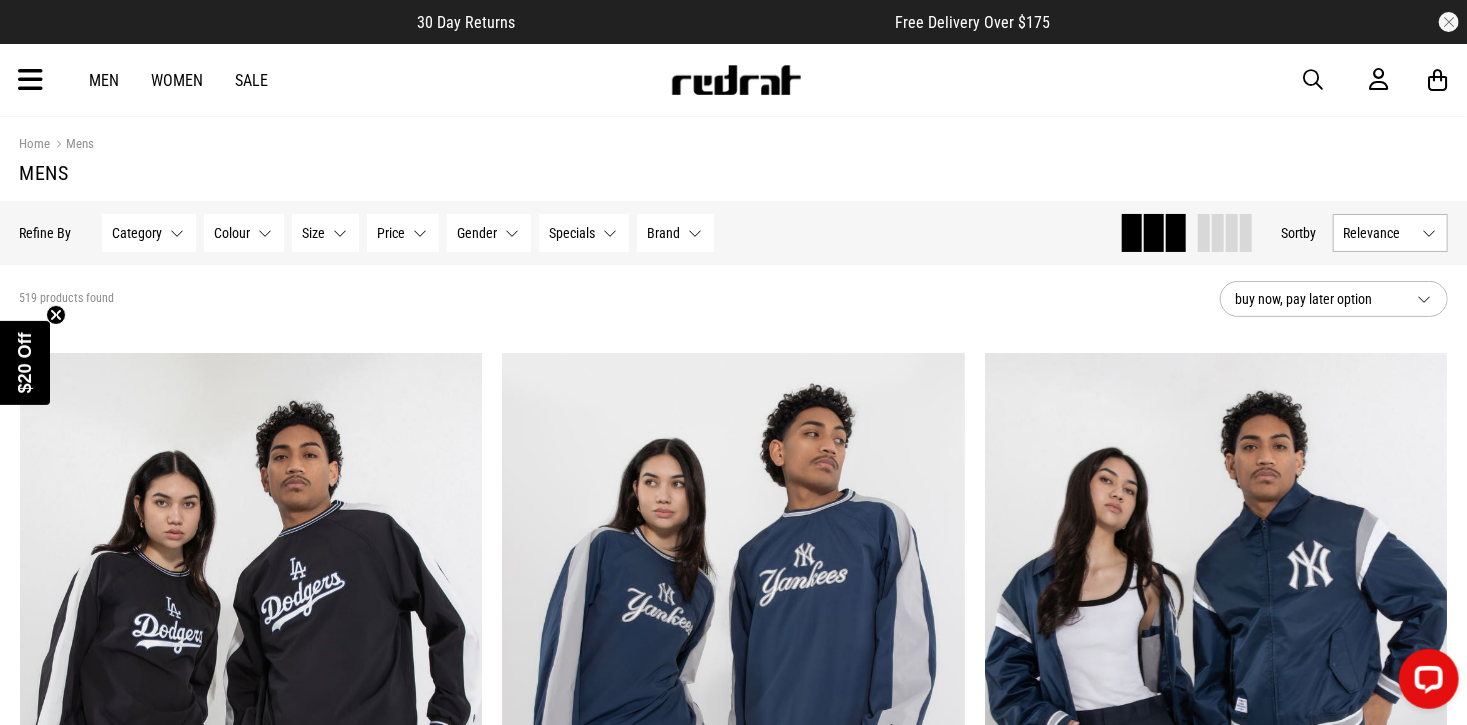 click on "Gender  None selected" at bounding box center (489, 233) 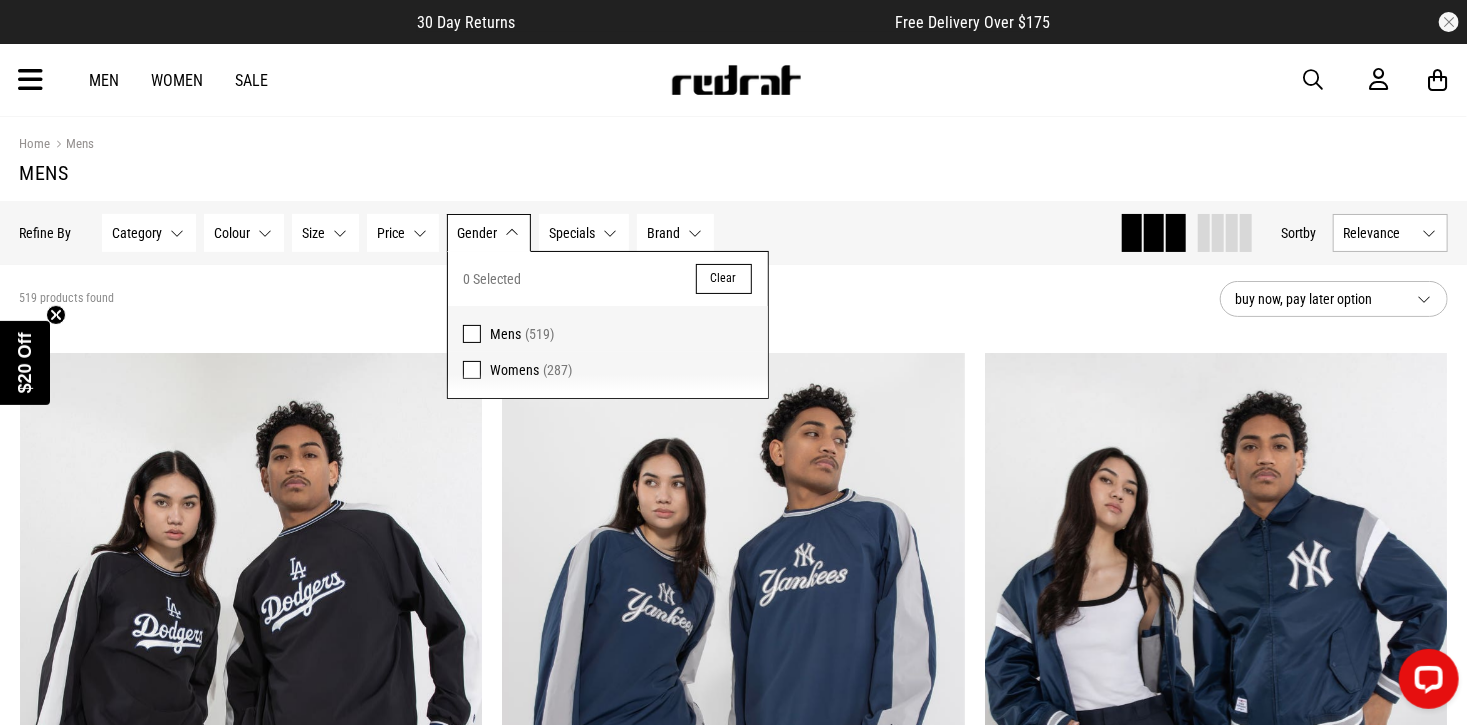 click at bounding box center (472, 334) 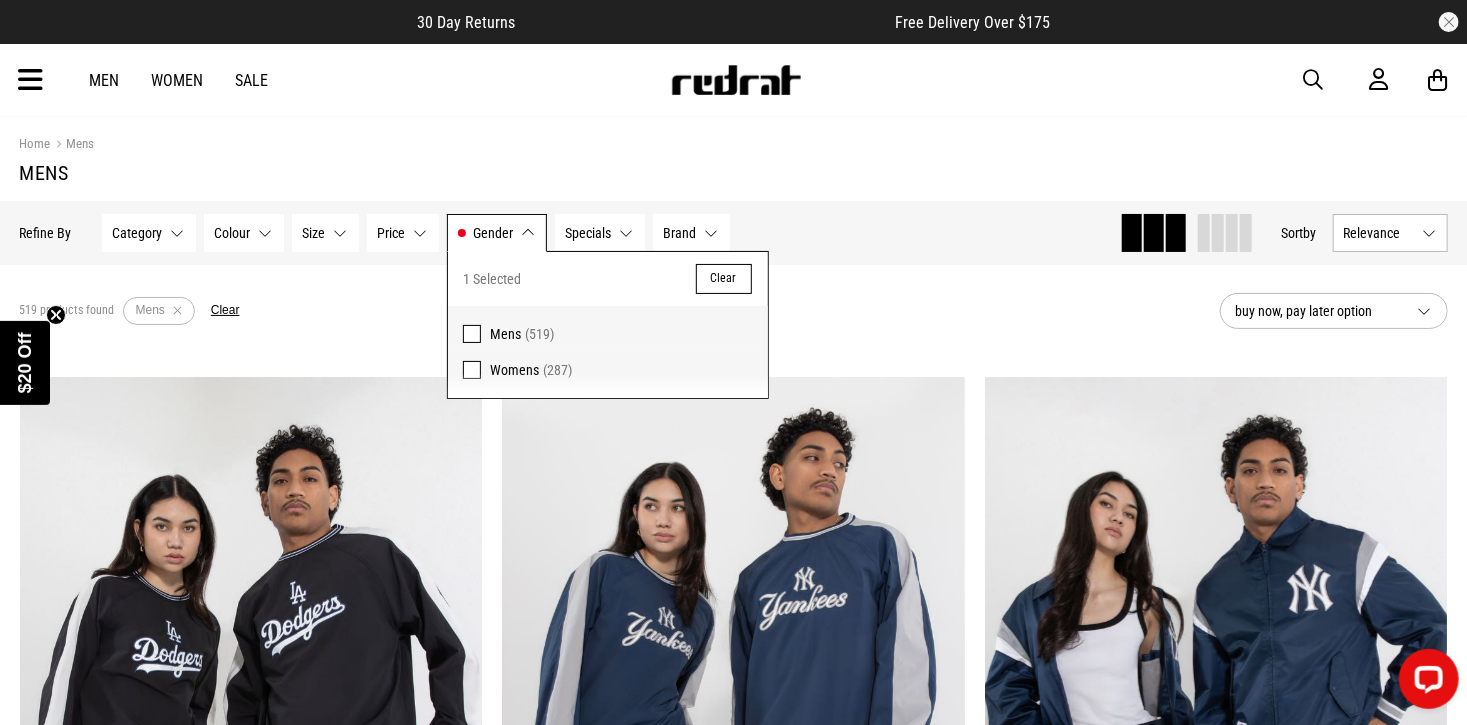 click on "Gender" at bounding box center [494, 233] 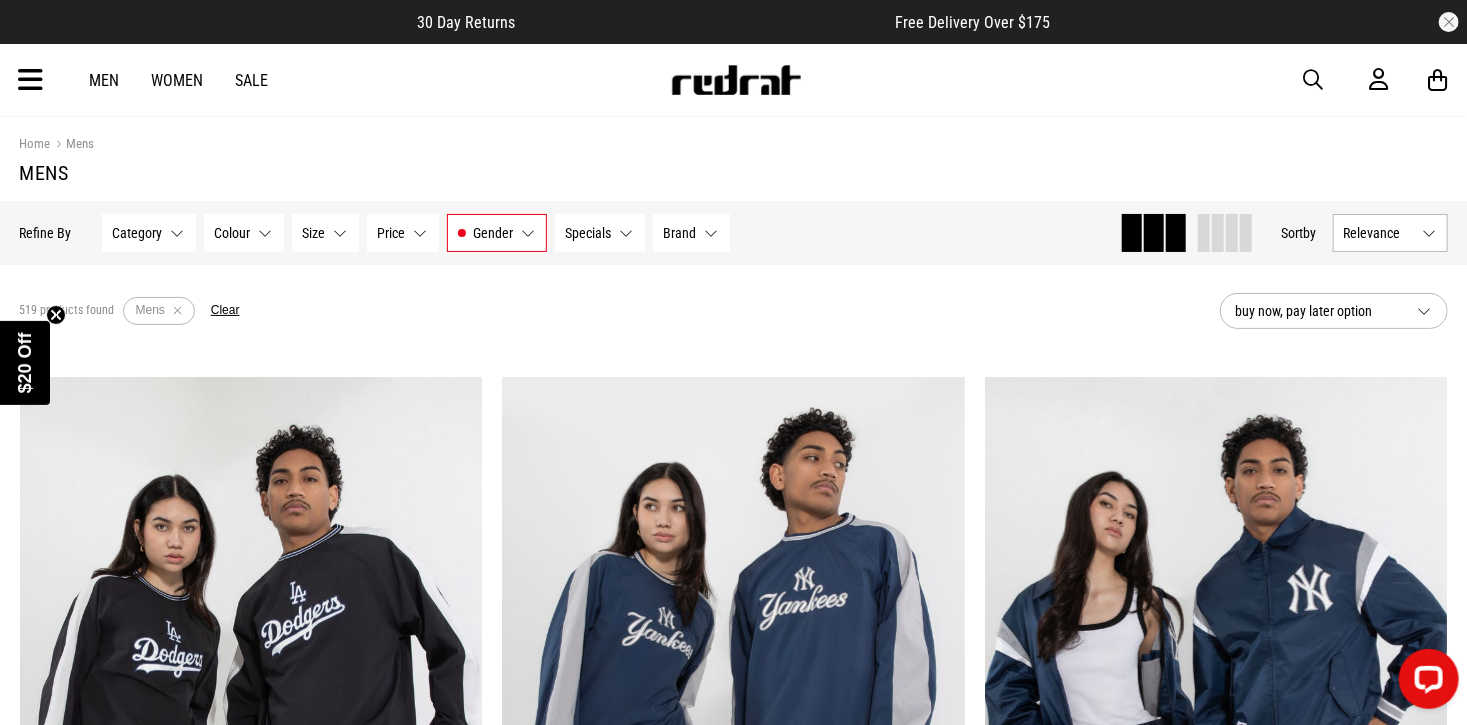 click on "Gender  Mens" at bounding box center (497, 233) 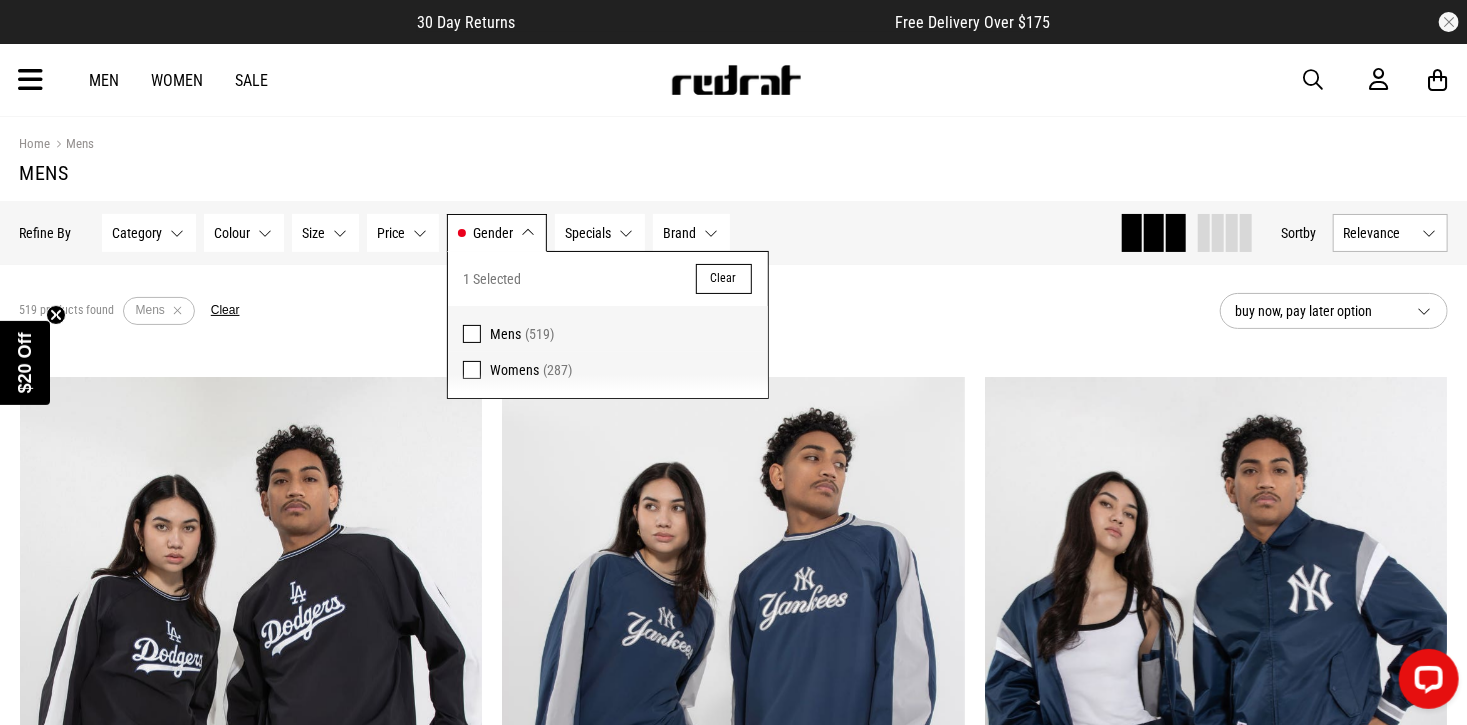 click at bounding box center [472, 334] 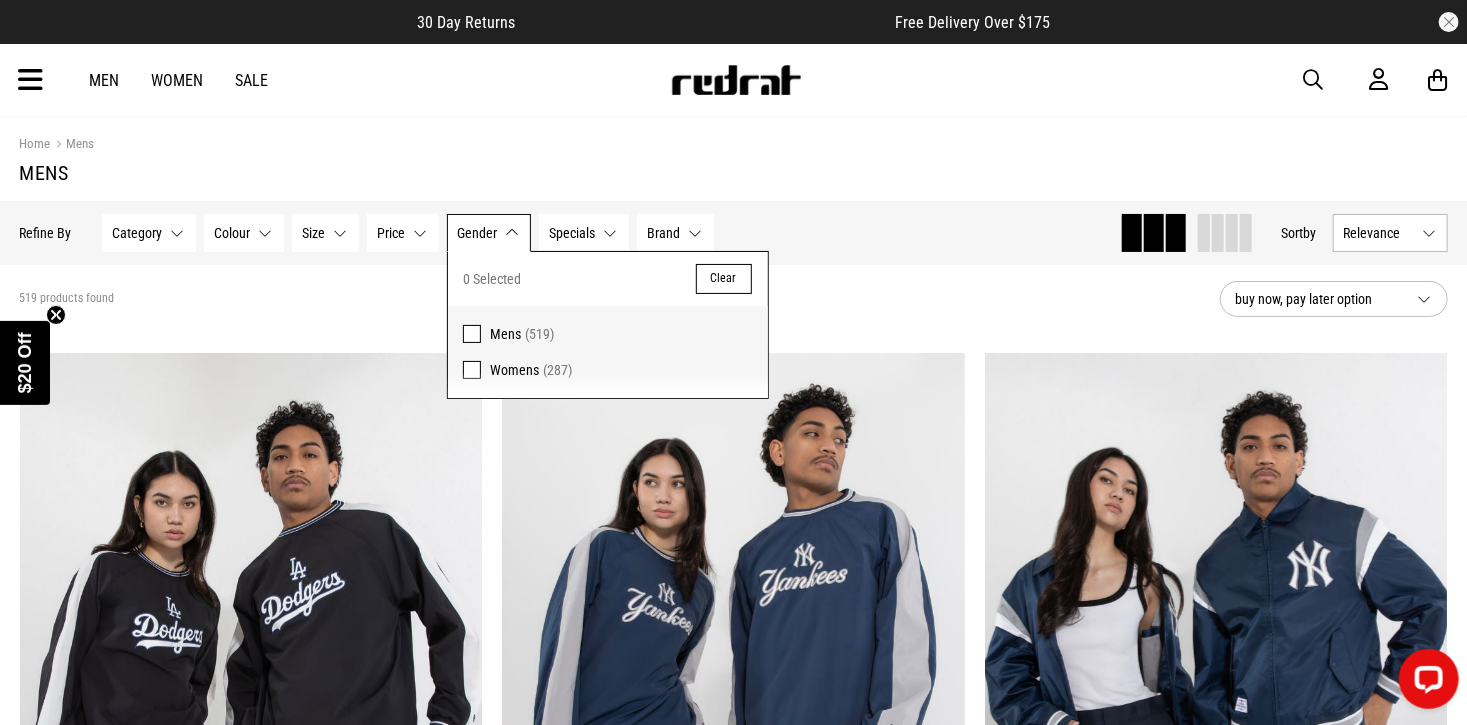 click at bounding box center [472, 334] 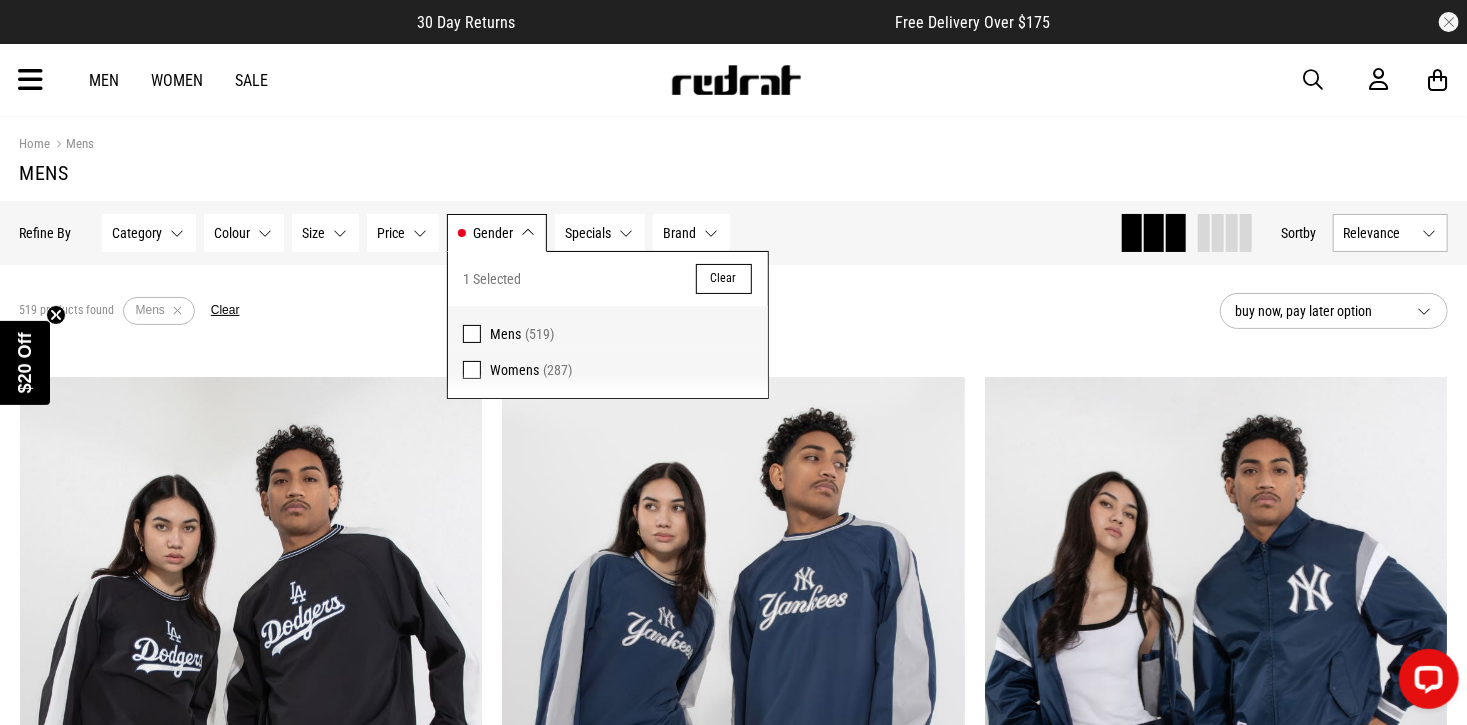 click on "Category  None selected" at bounding box center [149, 233] 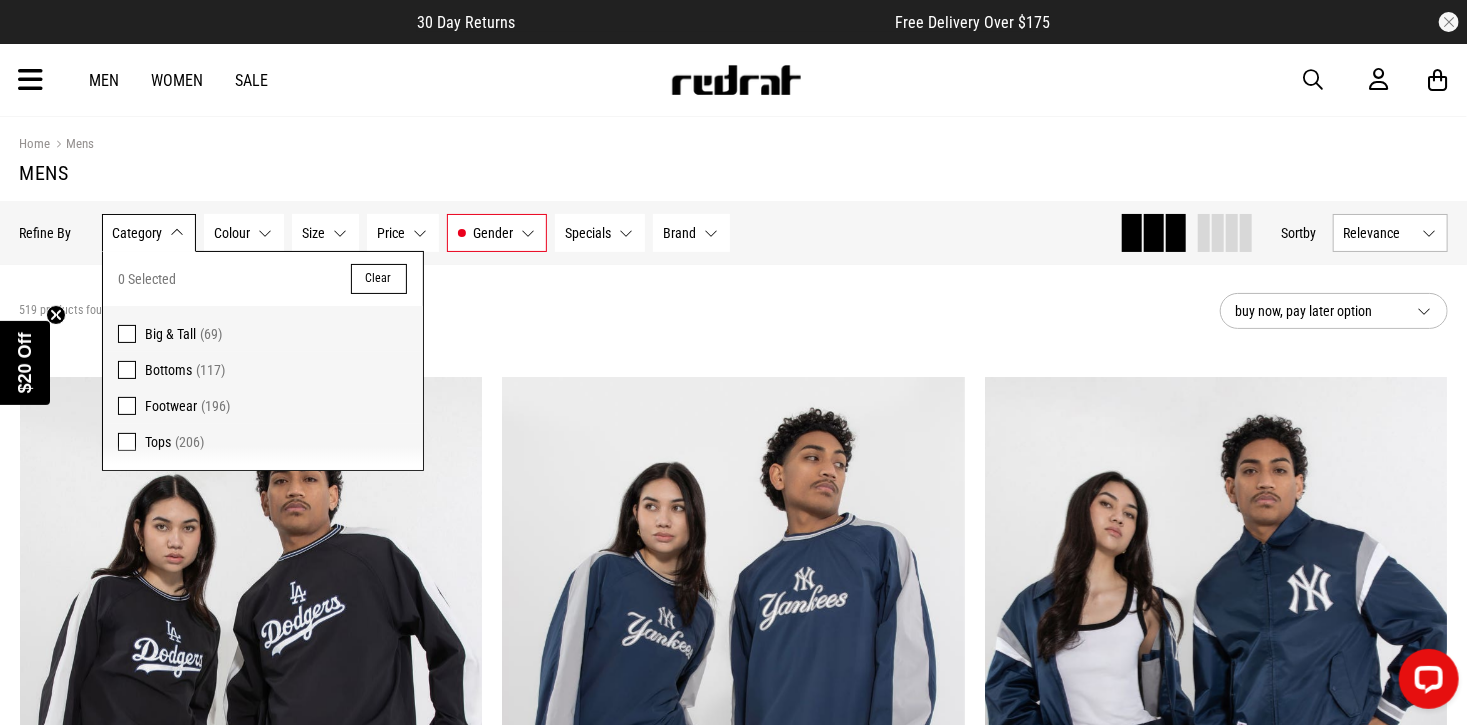 click at bounding box center [127, 406] 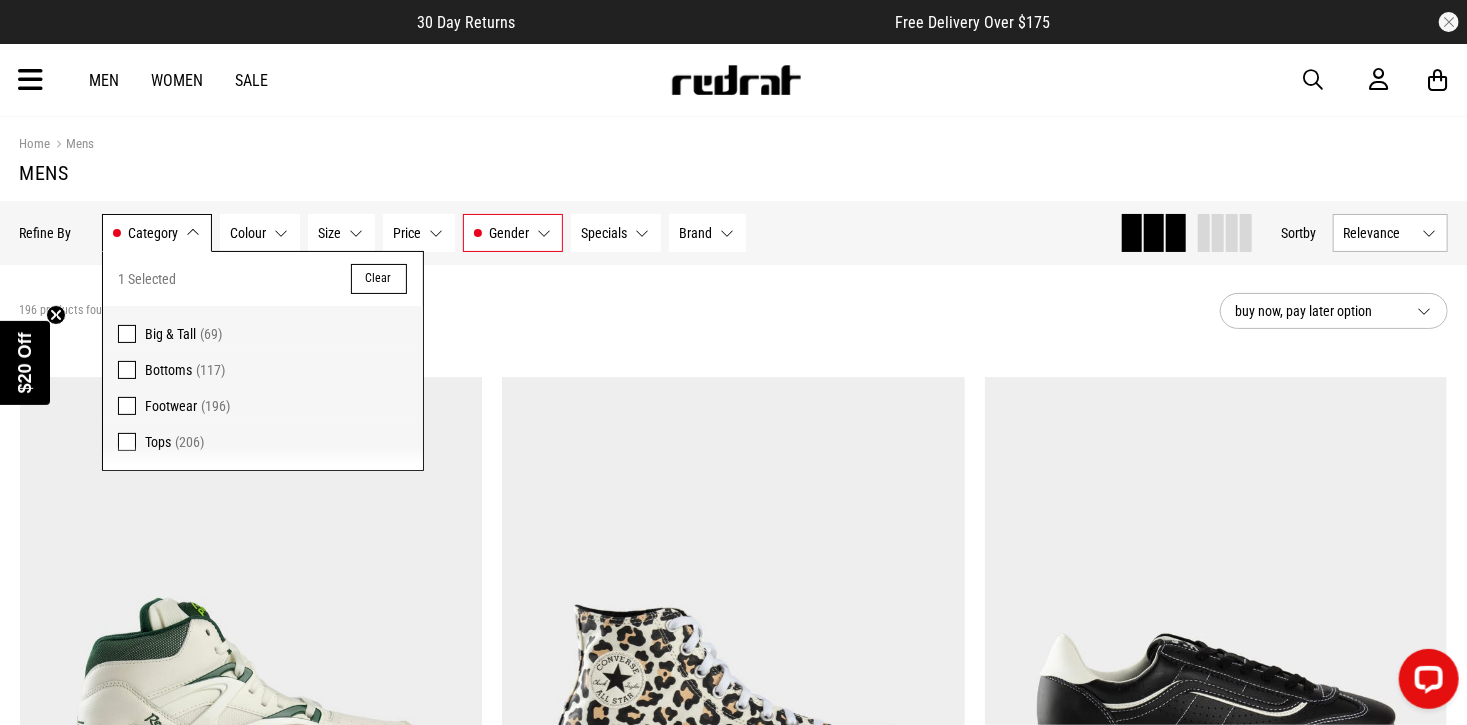 click on "Home Mens   Mens     Hide   Refine s   Refine By      Filters  Category  Footwear   Category  1 Selected  Clear  Big & Tall (69) Bottoms (117) Footwear (196) Tops (206) Colour  None selected   Colour  0 Selected  Clear  Beige (2) Black (70) Blue (8) Brown (7) Green (10) Grey (11) Maroon (2) Multi (8) Orange (2) Pink (2) Purple (5) Red (14) White (52) Yellow (2) Size  None selected   Size  0 Selected  Clear  3 (1) 4 (8) 5 (35) 6 (32) 7 (73) 8 (87) 9 (93) 10 (96) 11 (98) 12 (113) 13 (102) 14 (30) 10-12 (1) 12-15 (1) 3.5-6 (2) 39/40 (1) 6-8 (1) 7-9 (1) 8-12 (1) L (11) Price  None selected   Price  0 Selected  Clear  $100 - $150 (58) $11 - $20 (3) $150 - $200 (46) $200+ (22) $21 - $30 (4) $30 - $50 (9) $50 - $100 (54) Gender  Mens   Gender  1 Selected  Clear  Mens (196) Womens (98) Specials  None selected   Specials  0 Selected  Clear  2 for $25 - Red Rat Socks (1) 35% Off - Selected Triple Black Vans (2) Brand  None selected   Brand  0 Selected  Clear  adidas (53) Converse (33) Crocs (17) Dr. Martens (1) (1) (7)" at bounding box center (733, 3535) 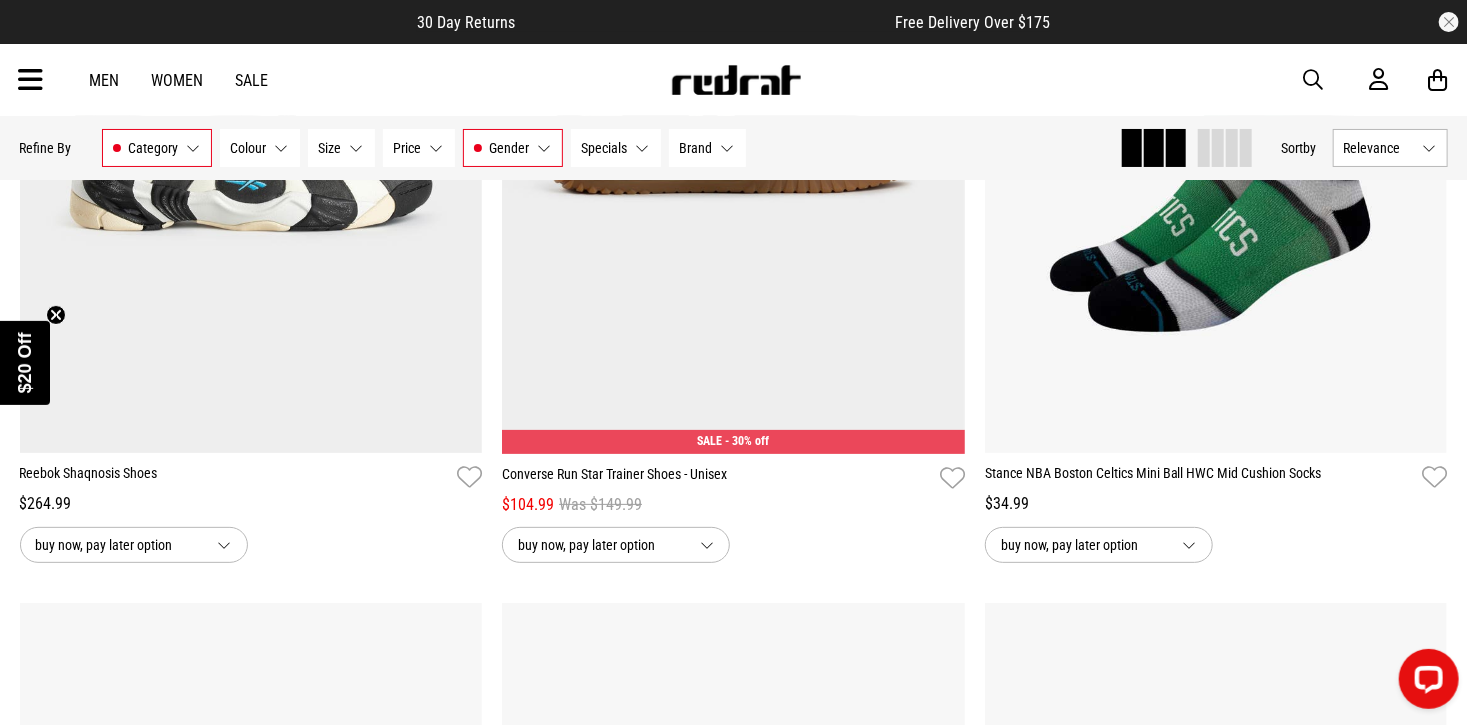 scroll, scrollTop: 3750, scrollLeft: 0, axis: vertical 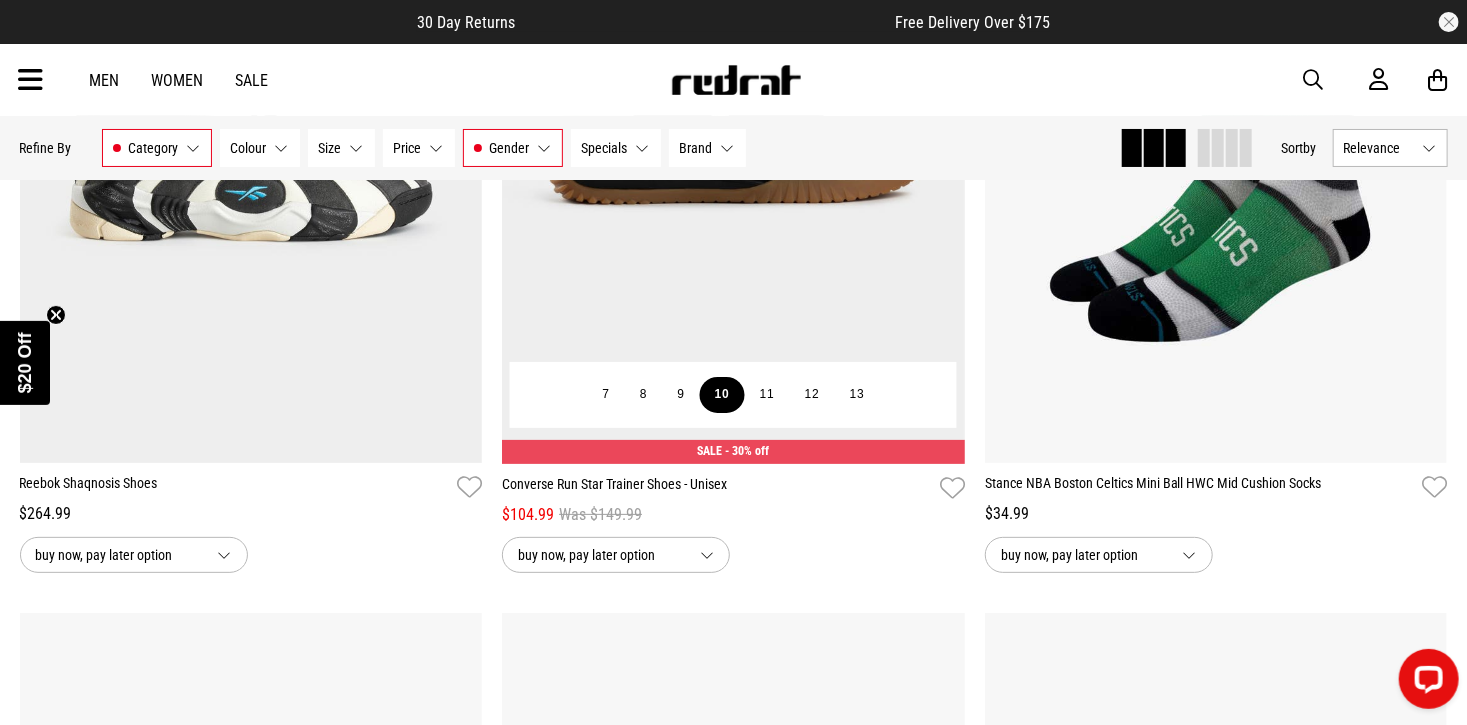 click on "10" at bounding box center [722, 395] 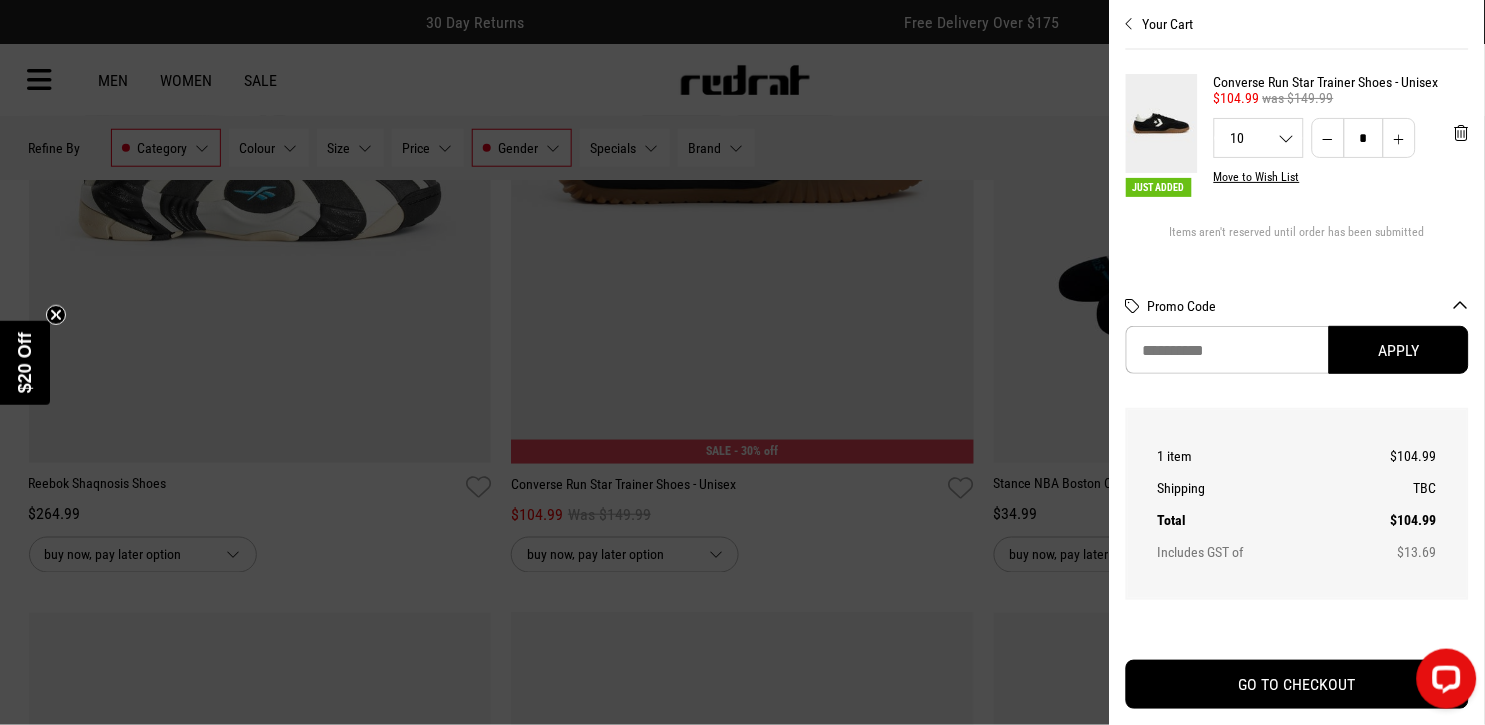 click at bounding box center (1130, 24) 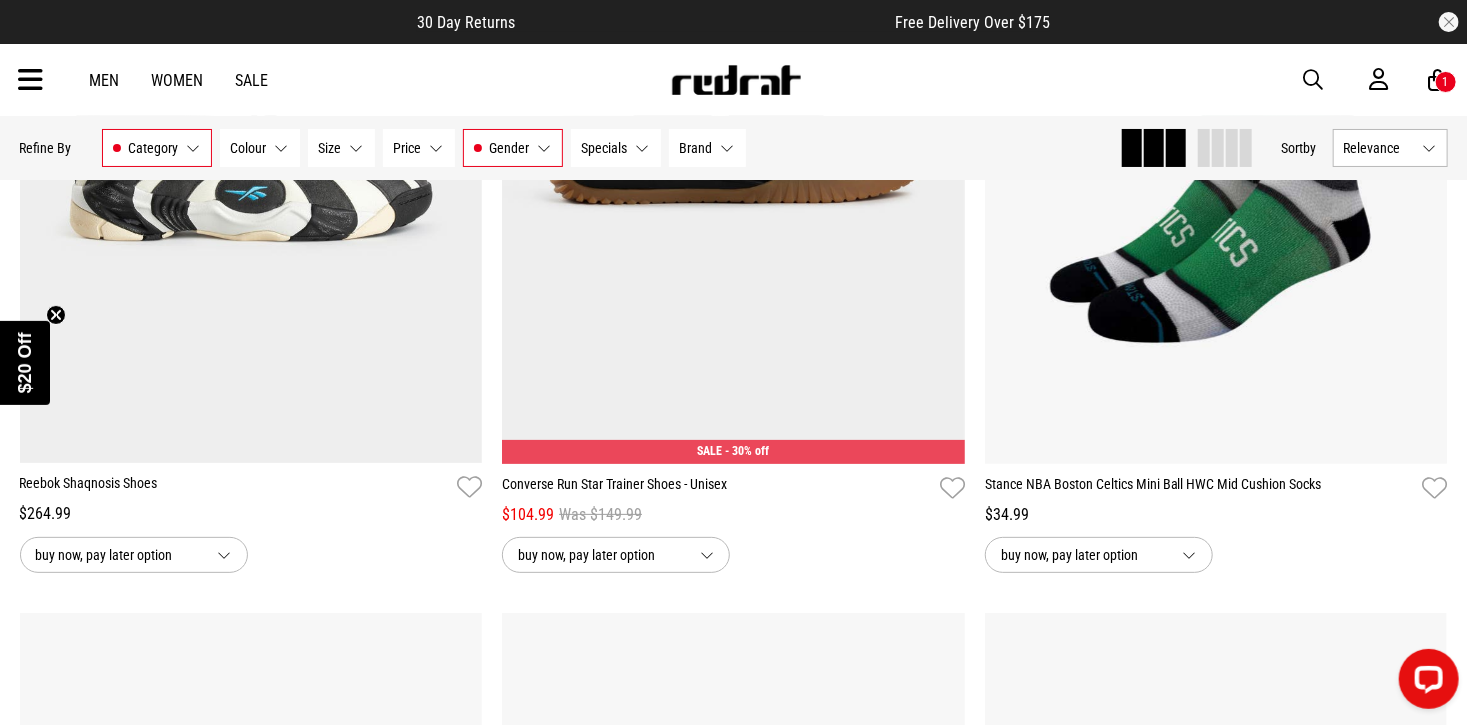 click on "1" at bounding box center (1446, 82) 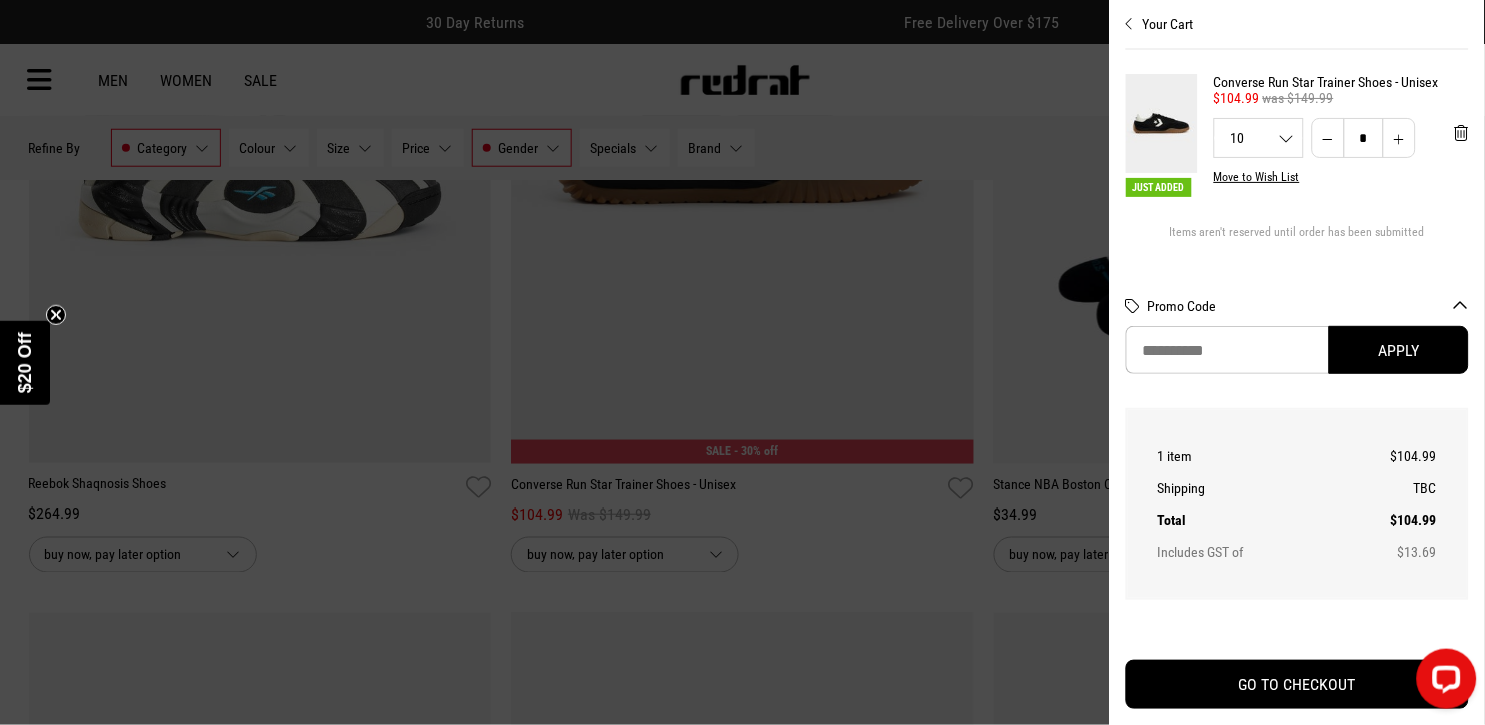 click on "10   7 8 9 10 11 12 13" at bounding box center [1259, 138] 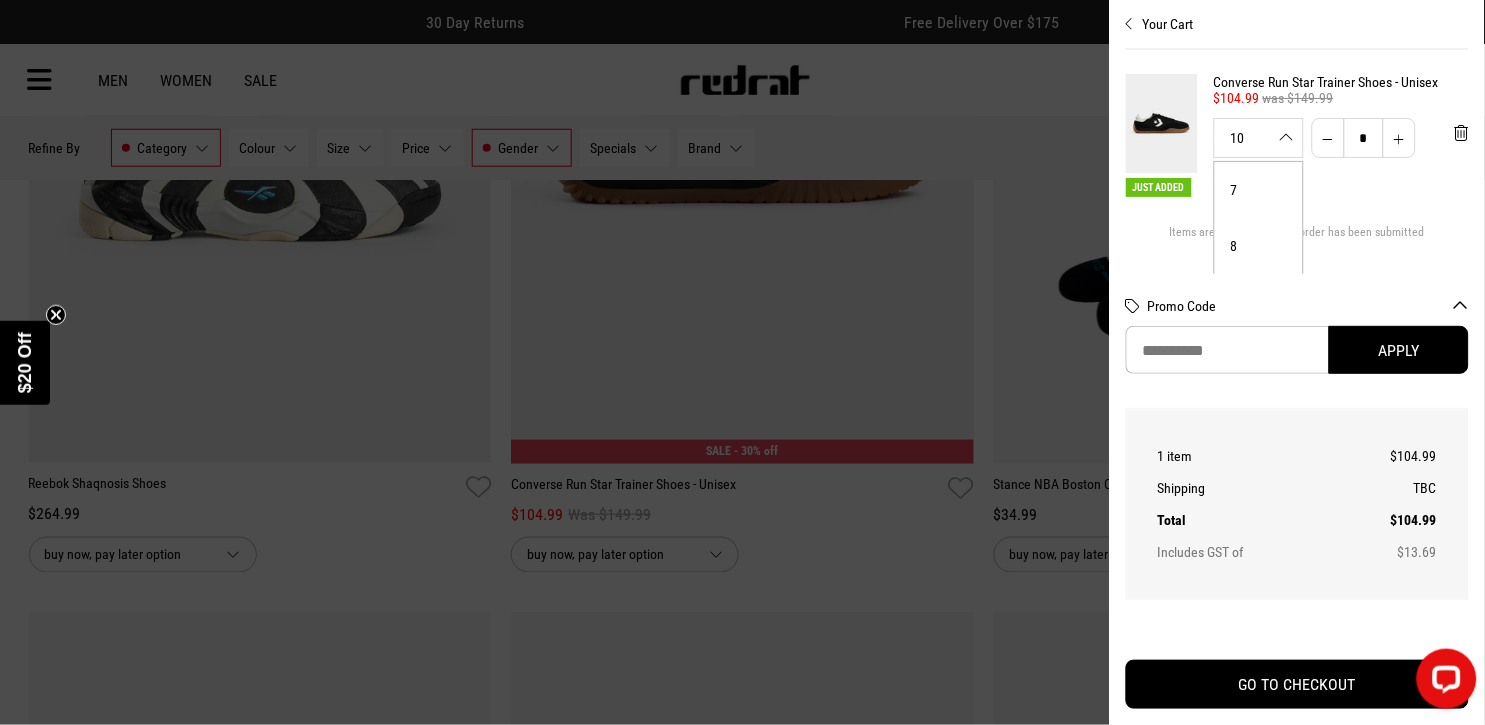 click at bounding box center (1328, 138) 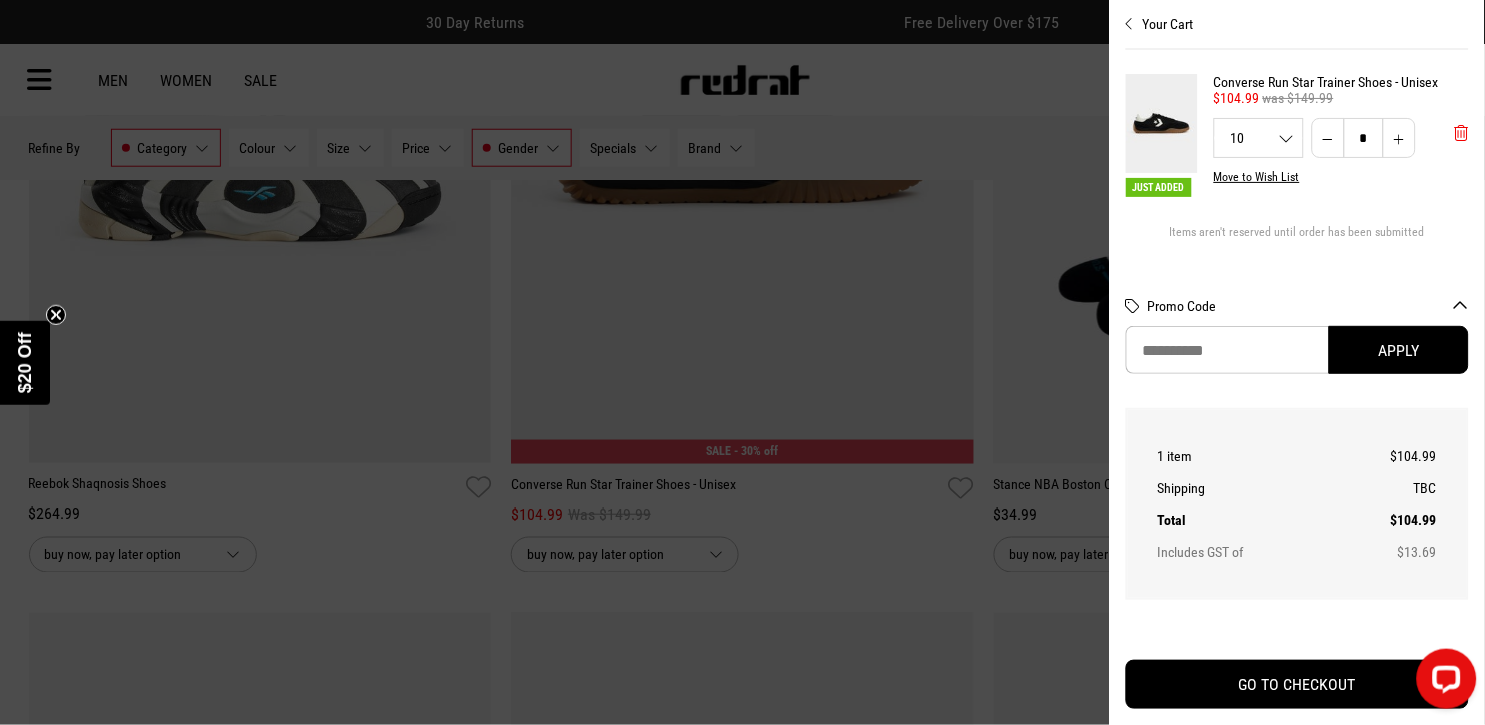 click at bounding box center (1462, 133) 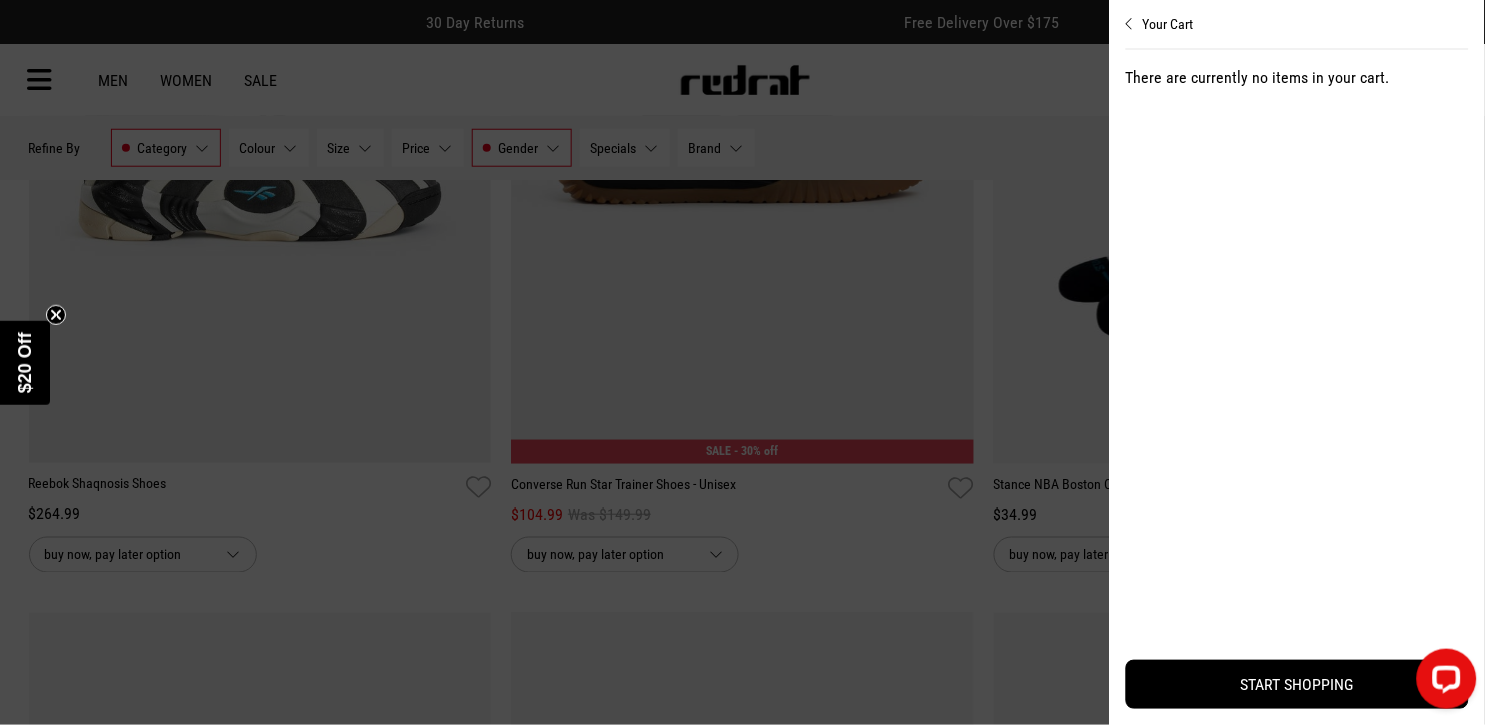 click at bounding box center (1130, 24) 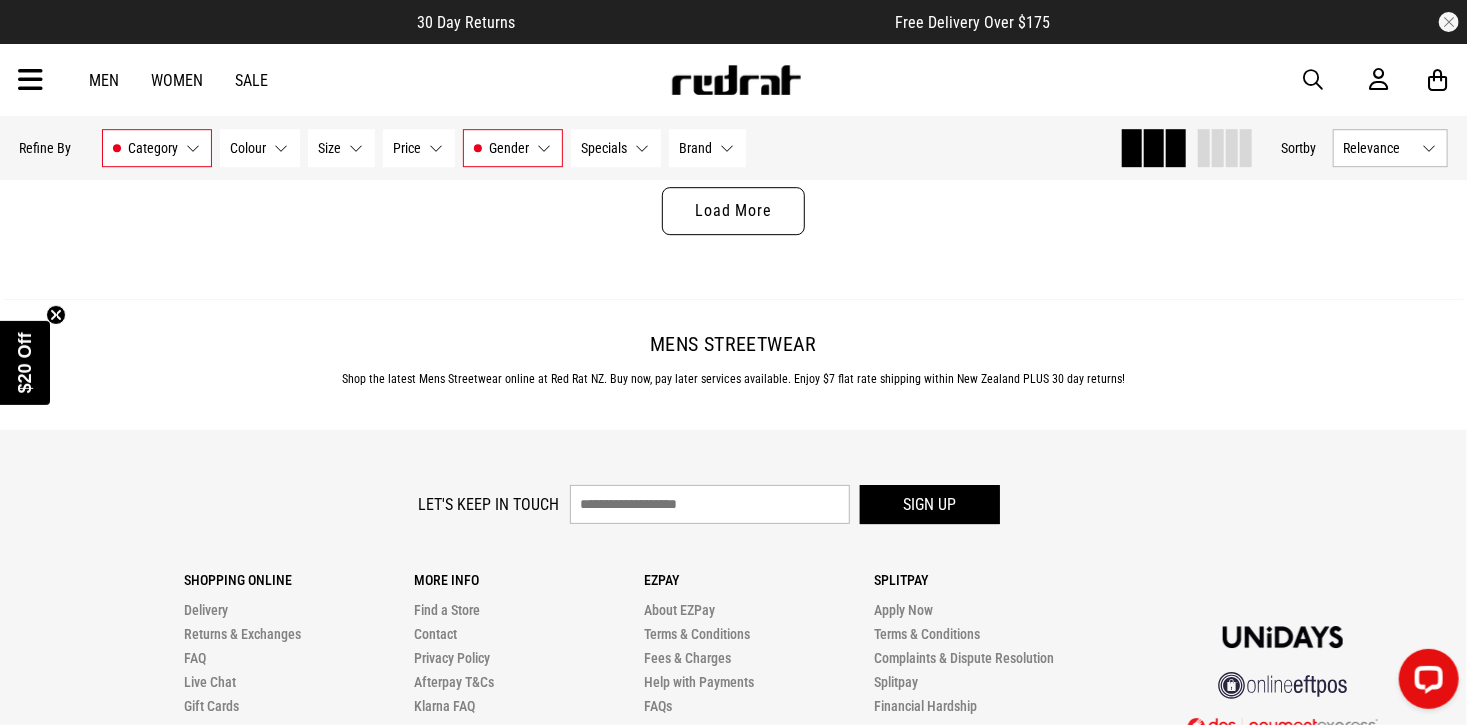scroll, scrollTop: 6332, scrollLeft: 0, axis: vertical 